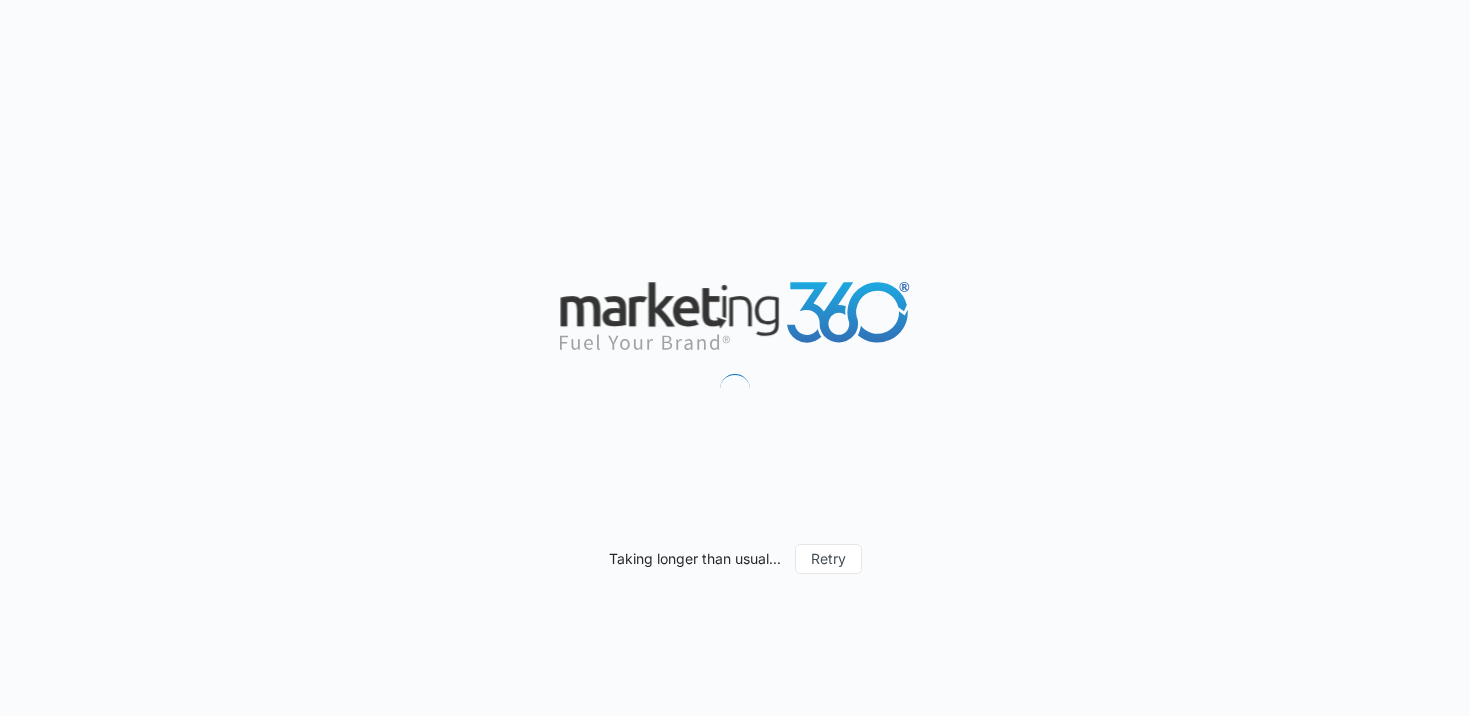 scroll, scrollTop: 0, scrollLeft: 0, axis: both 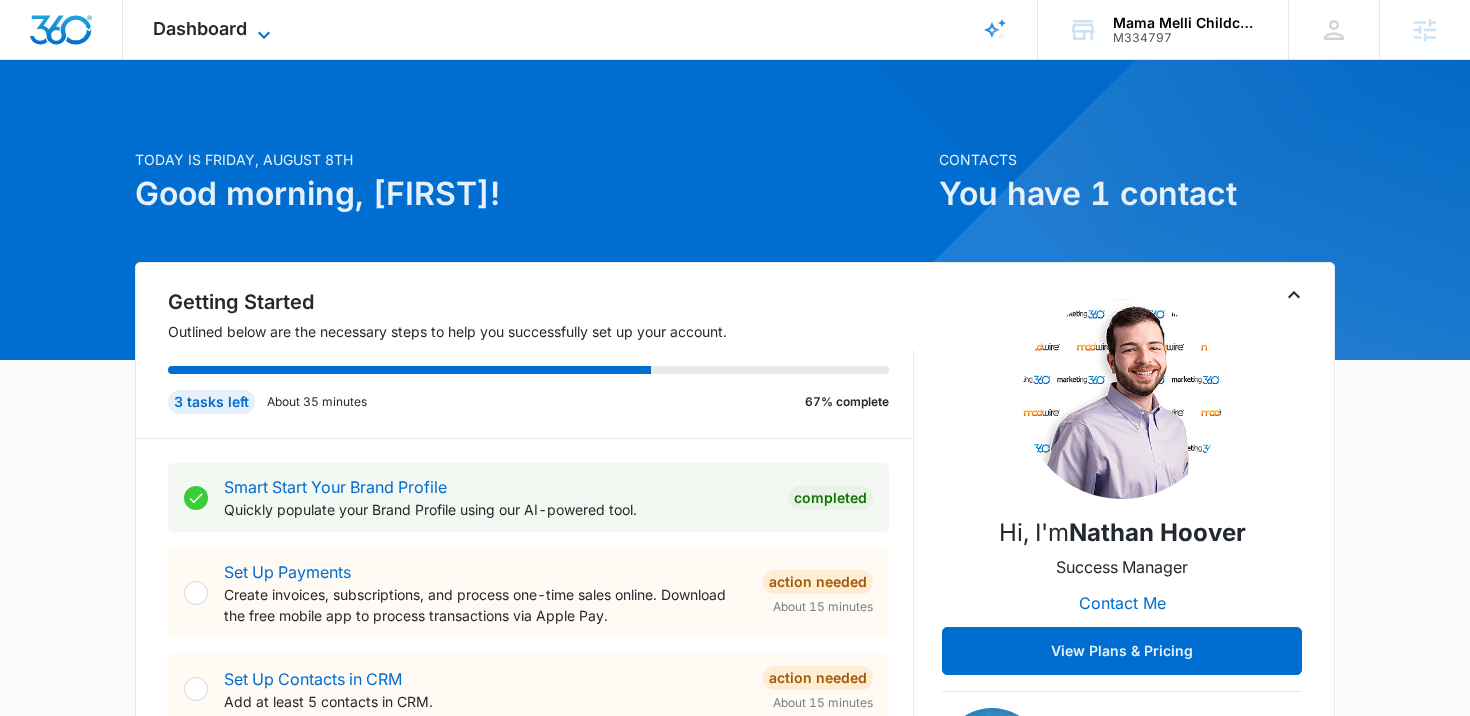 click on "Dashboard" at bounding box center [200, 28] 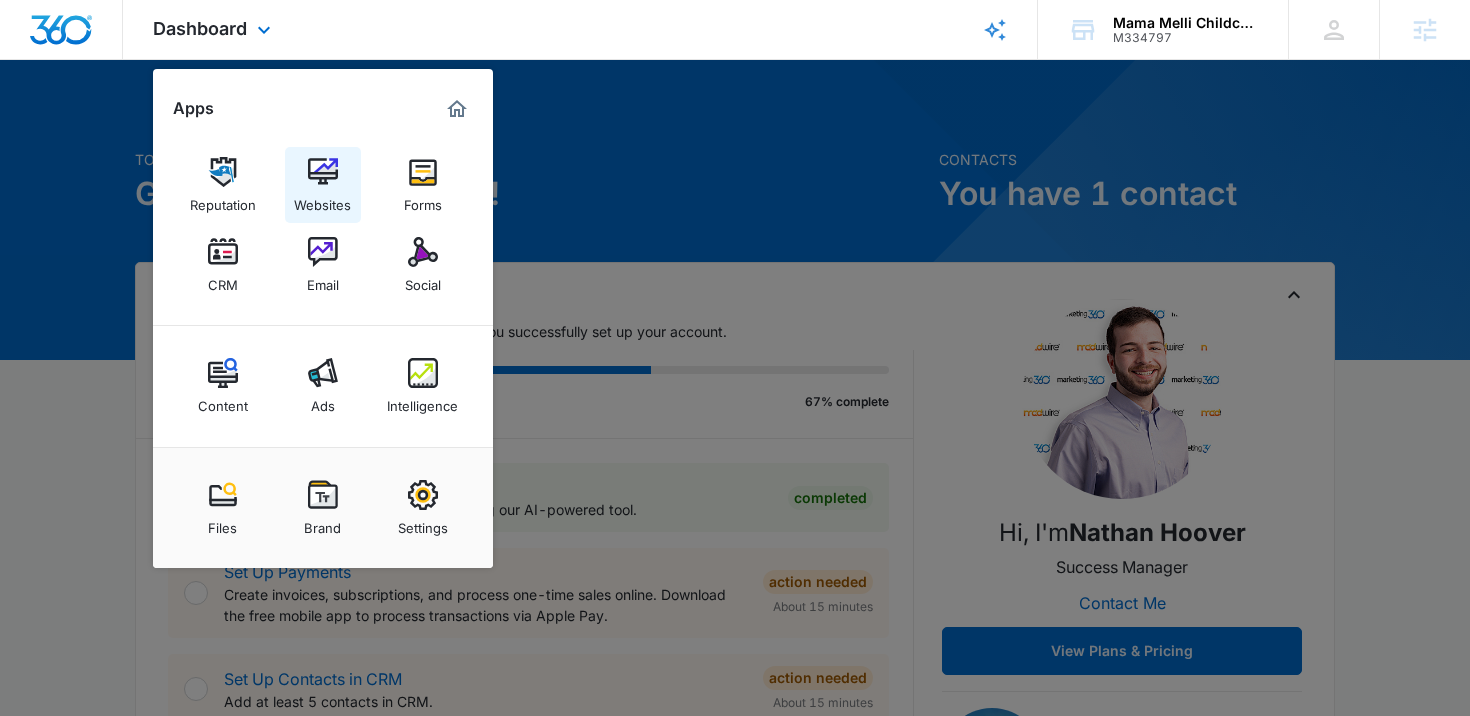 click on "Websites" at bounding box center [323, 185] 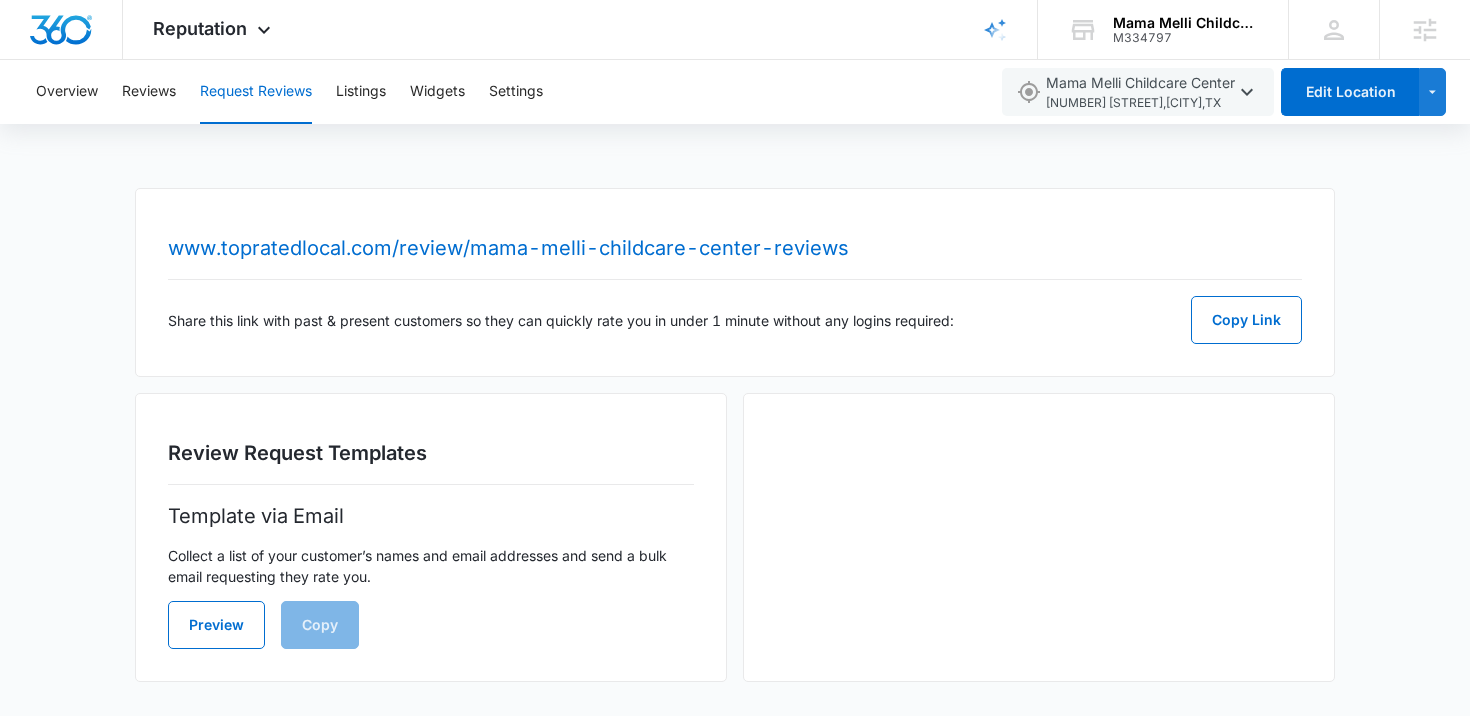 scroll, scrollTop: 0, scrollLeft: 0, axis: both 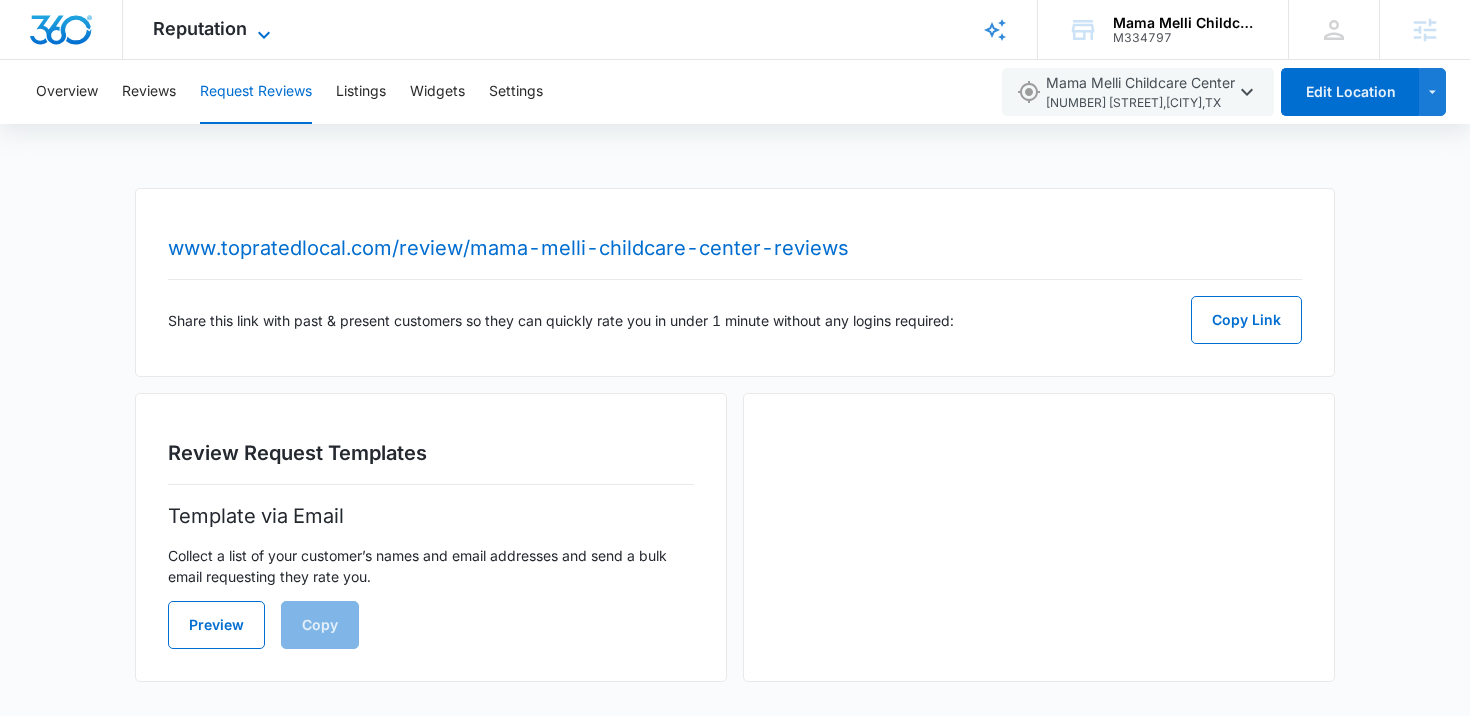 click on "Reputation" at bounding box center [200, 28] 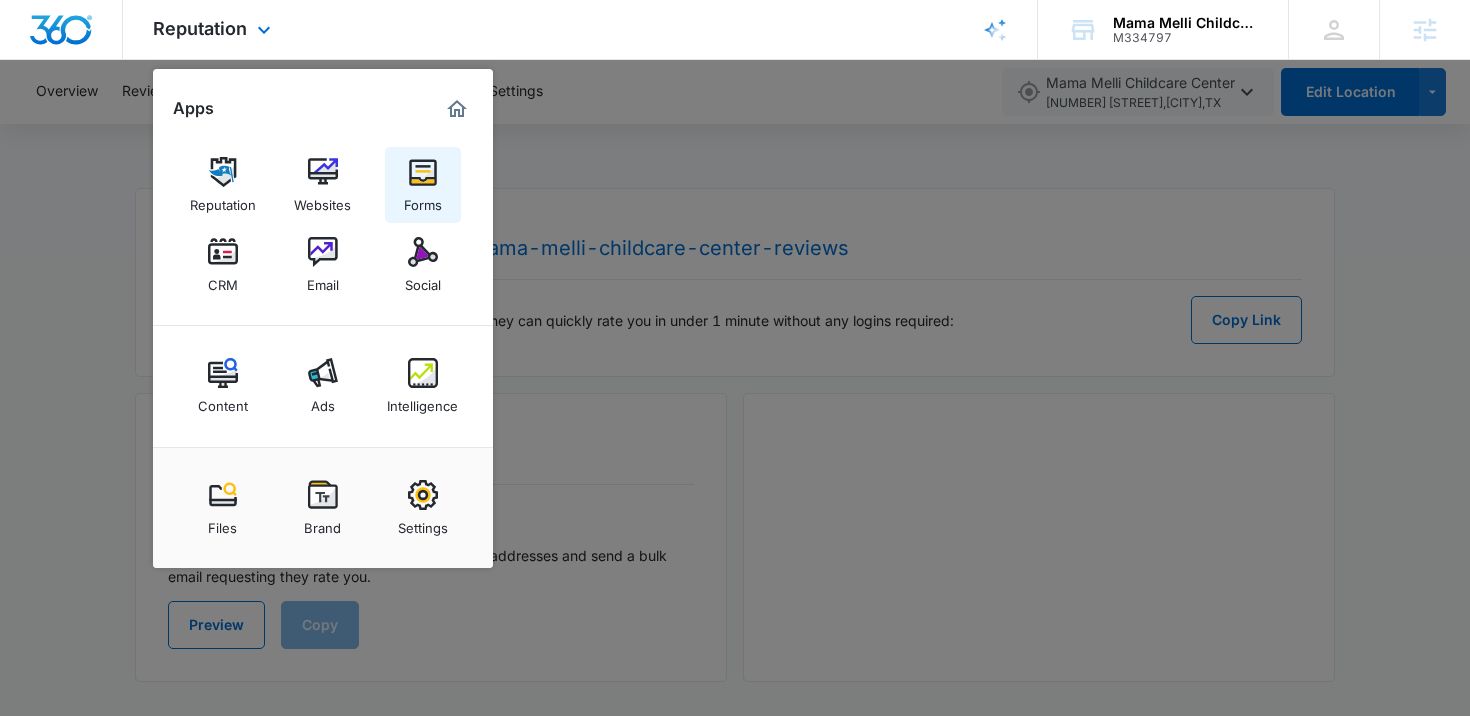 click on "Forms" at bounding box center [423, 200] 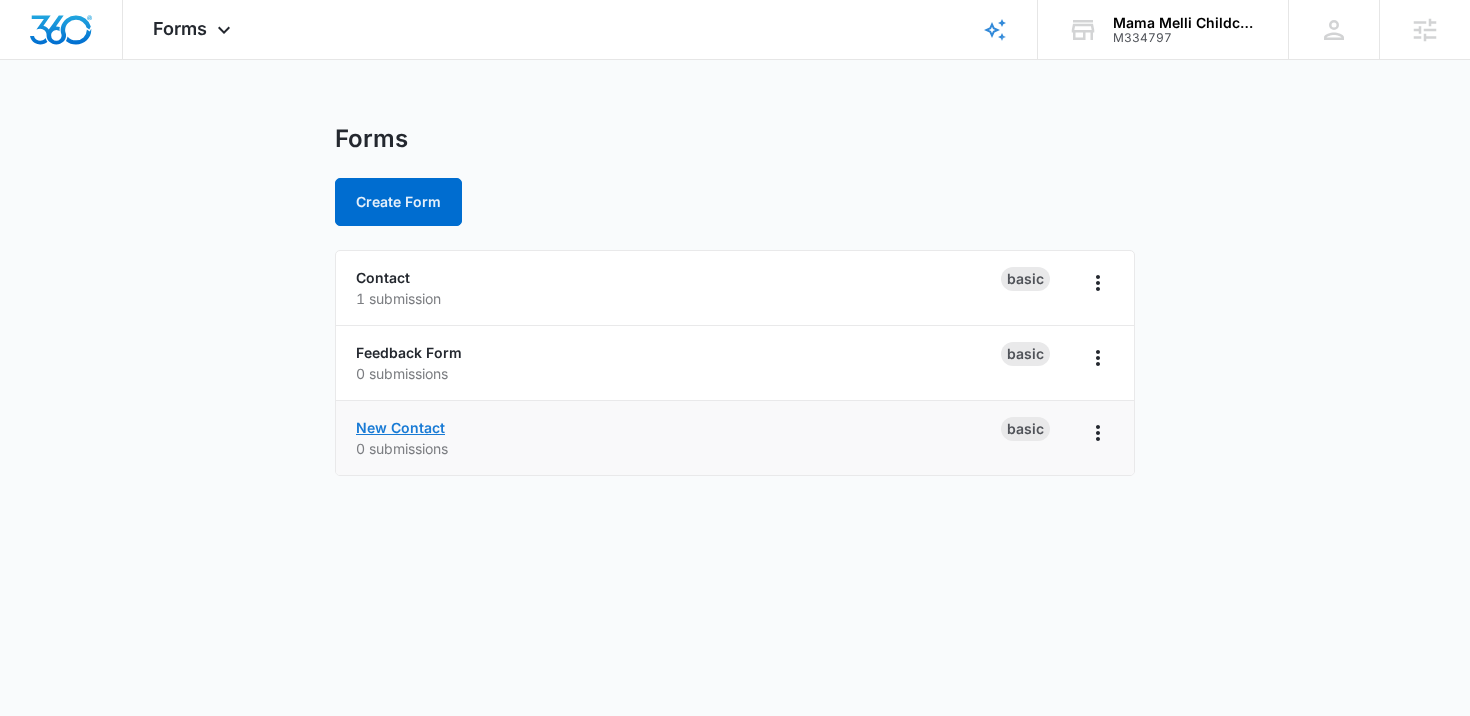 click on "New Contact" at bounding box center (400, 427) 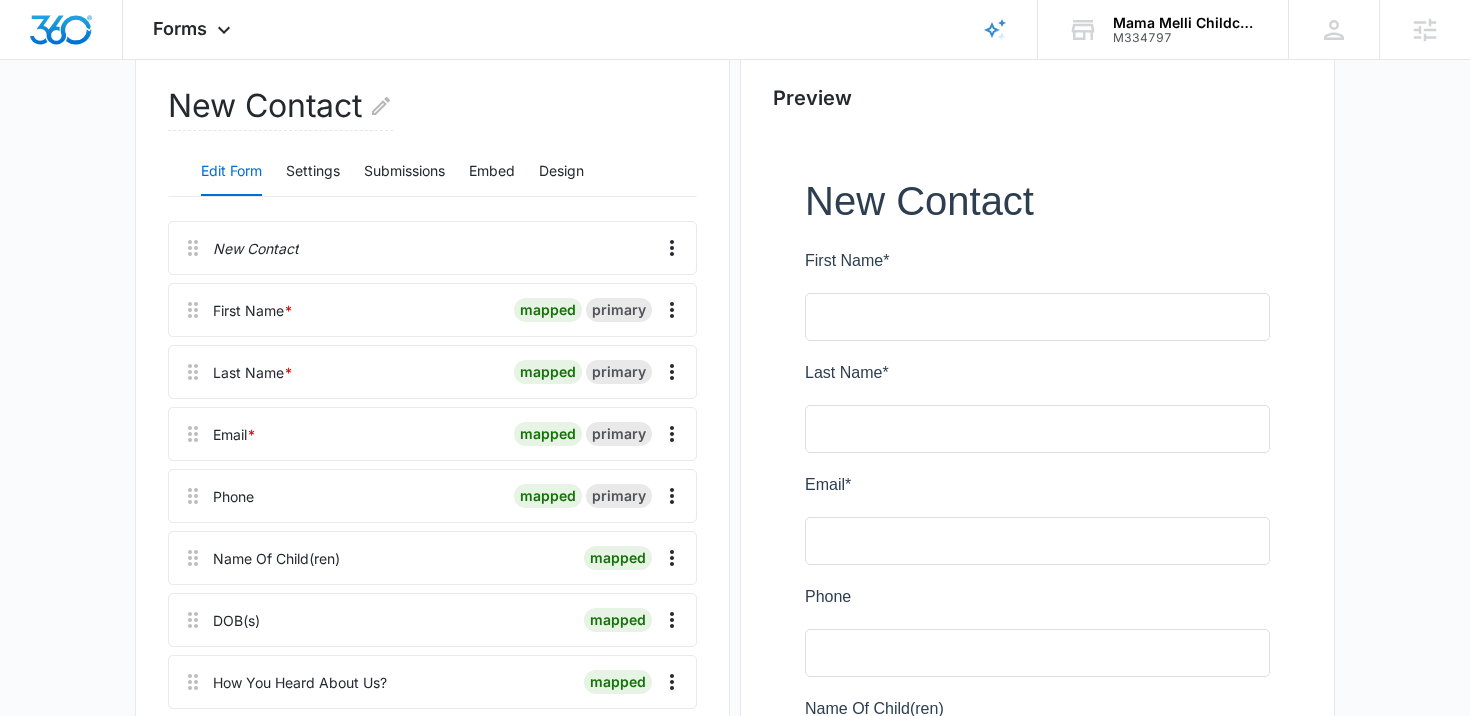 scroll, scrollTop: 251, scrollLeft: 0, axis: vertical 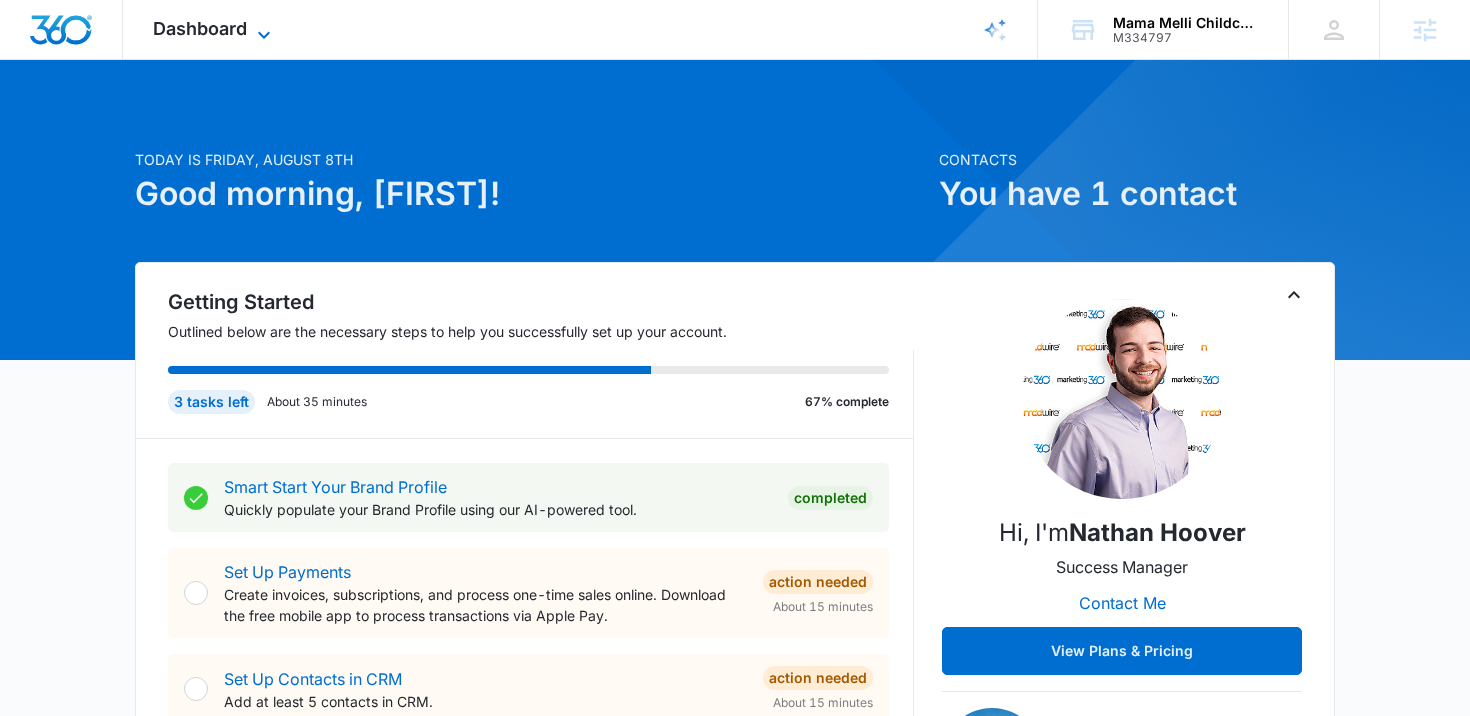 click on "Dashboard" at bounding box center (200, 28) 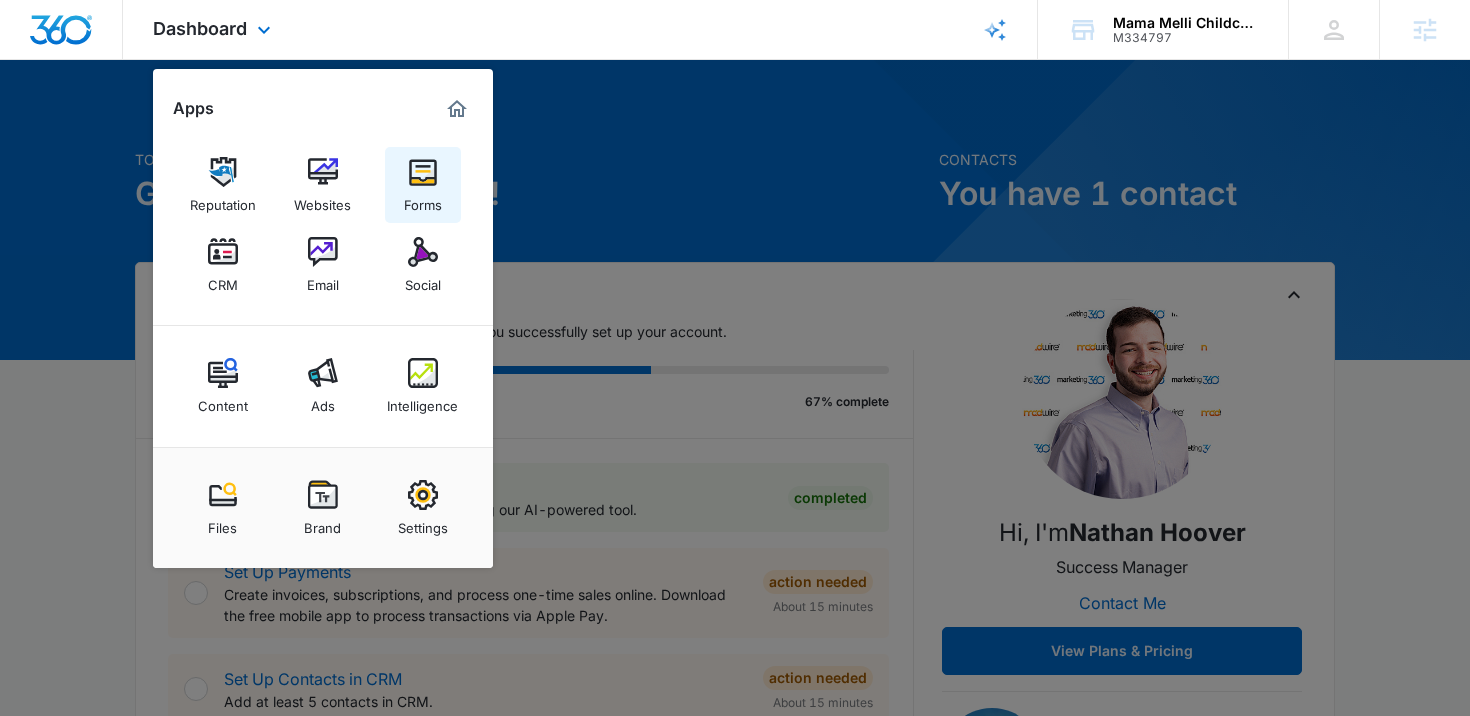 click at bounding box center [423, 172] 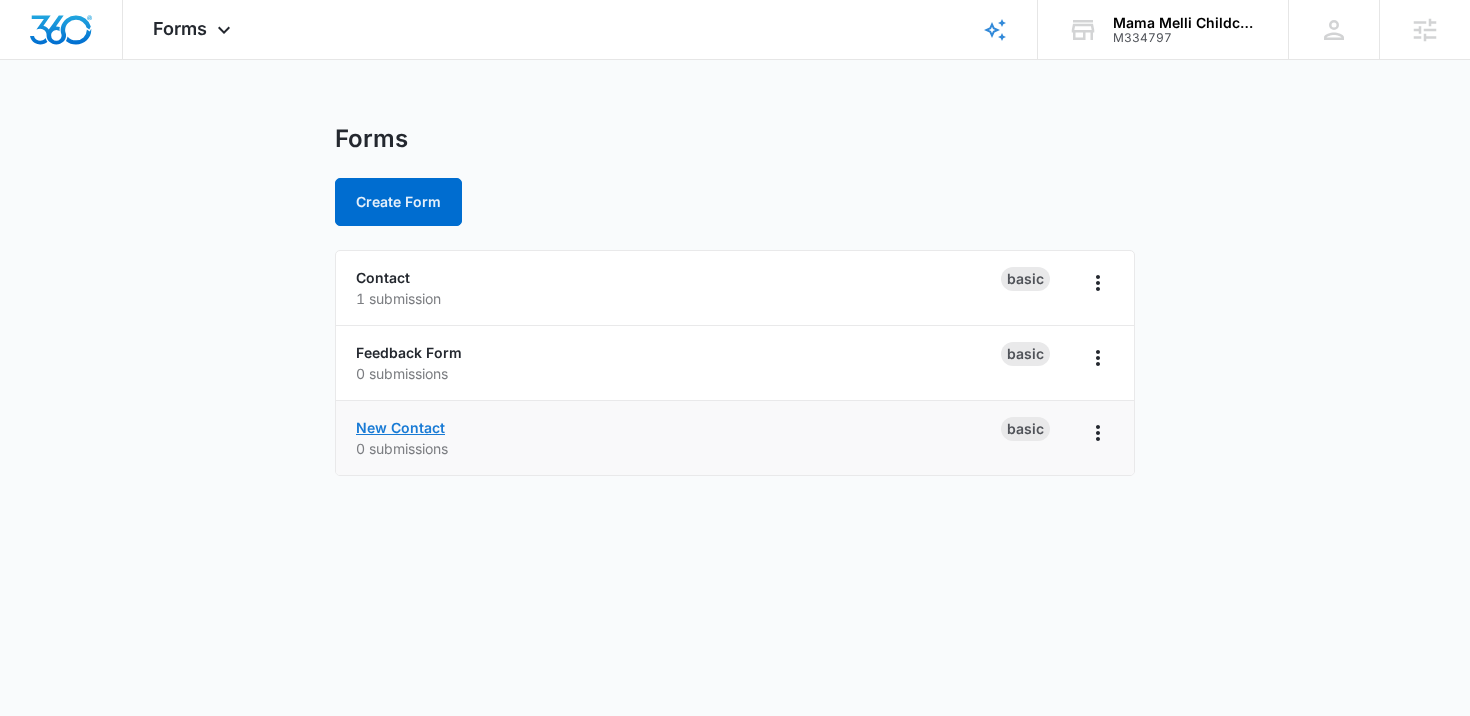 click on "New Contact" at bounding box center [400, 427] 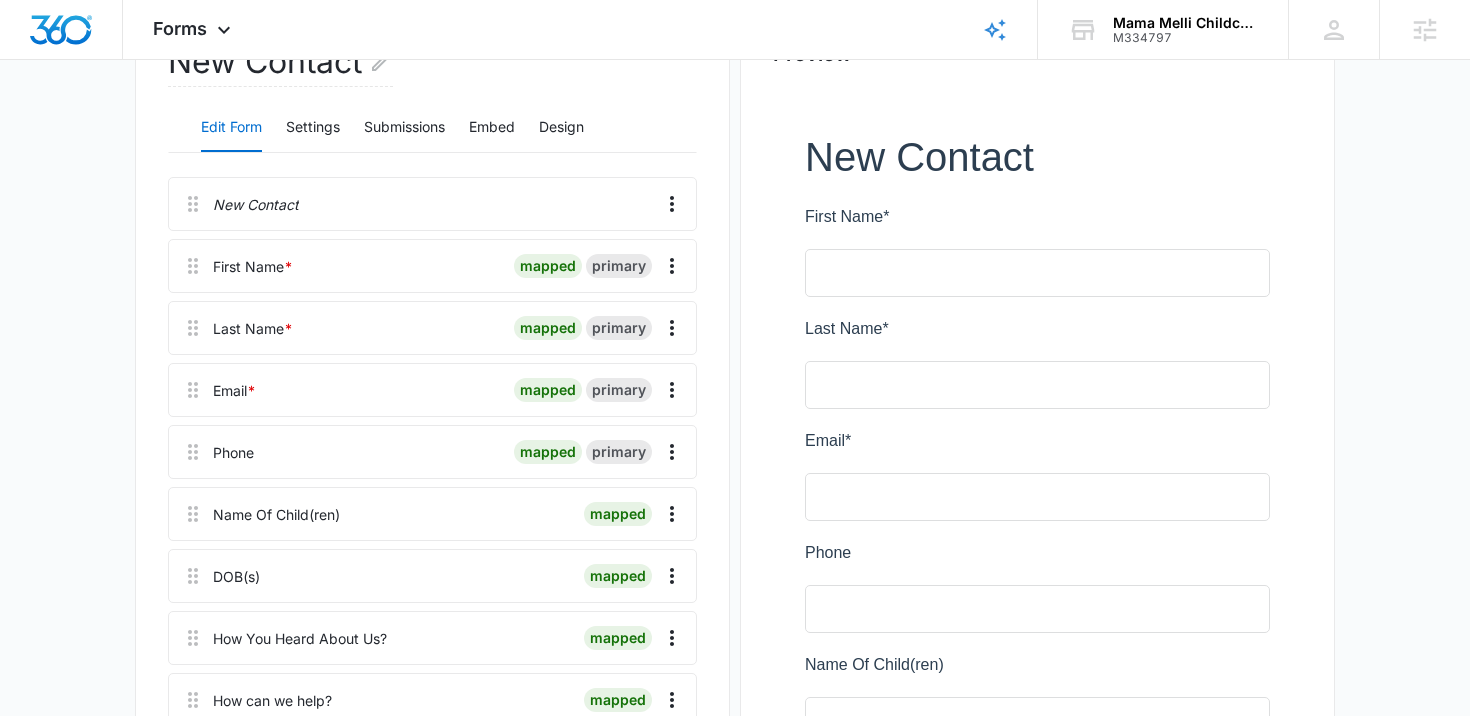 scroll, scrollTop: 281, scrollLeft: 0, axis: vertical 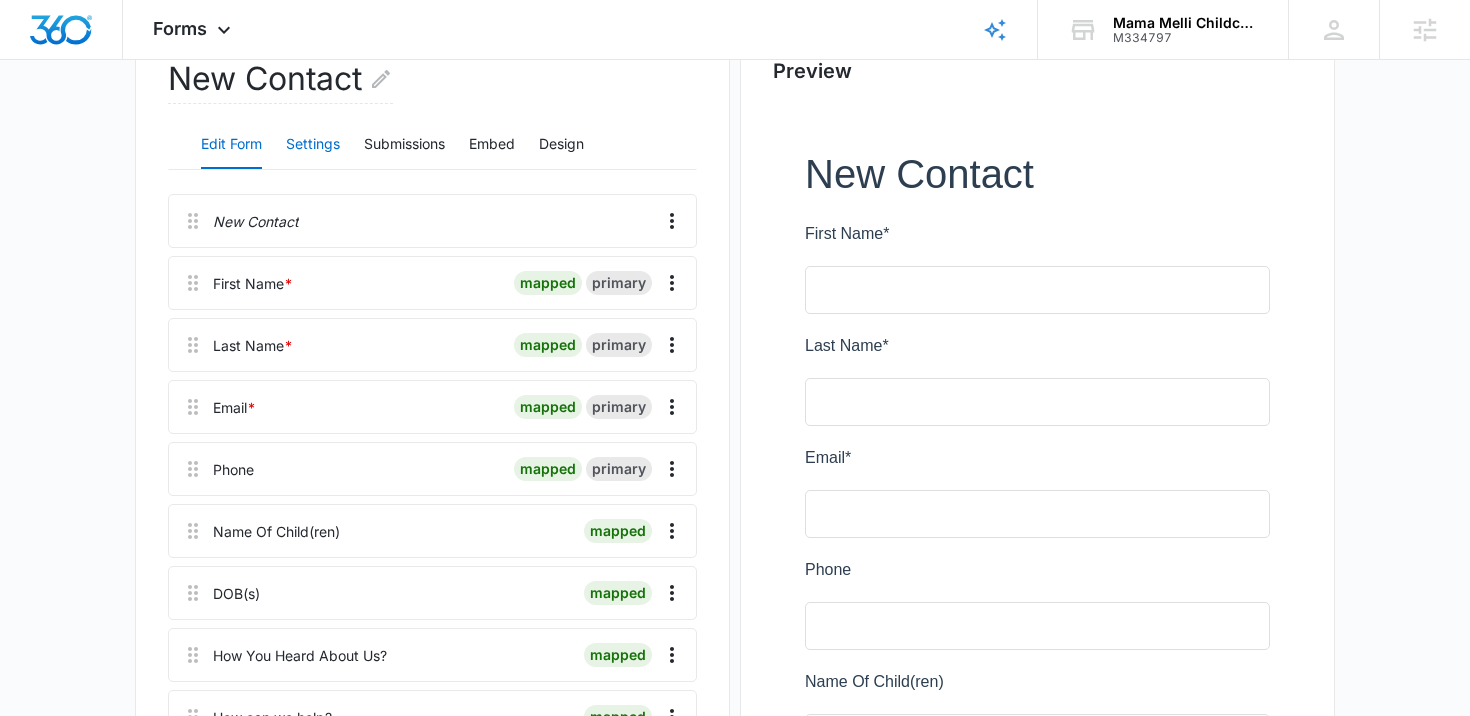 click on "Settings" at bounding box center [313, 145] 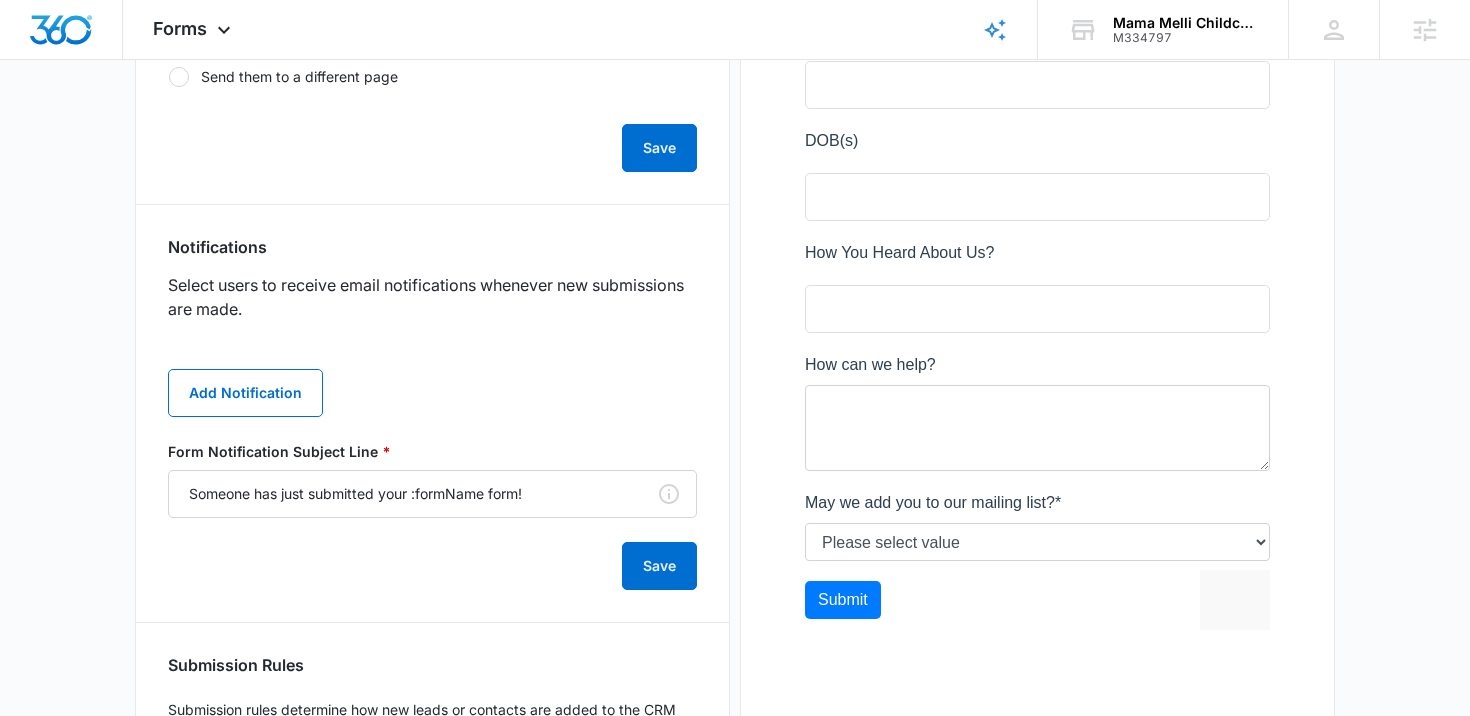 scroll, scrollTop: 1000, scrollLeft: 0, axis: vertical 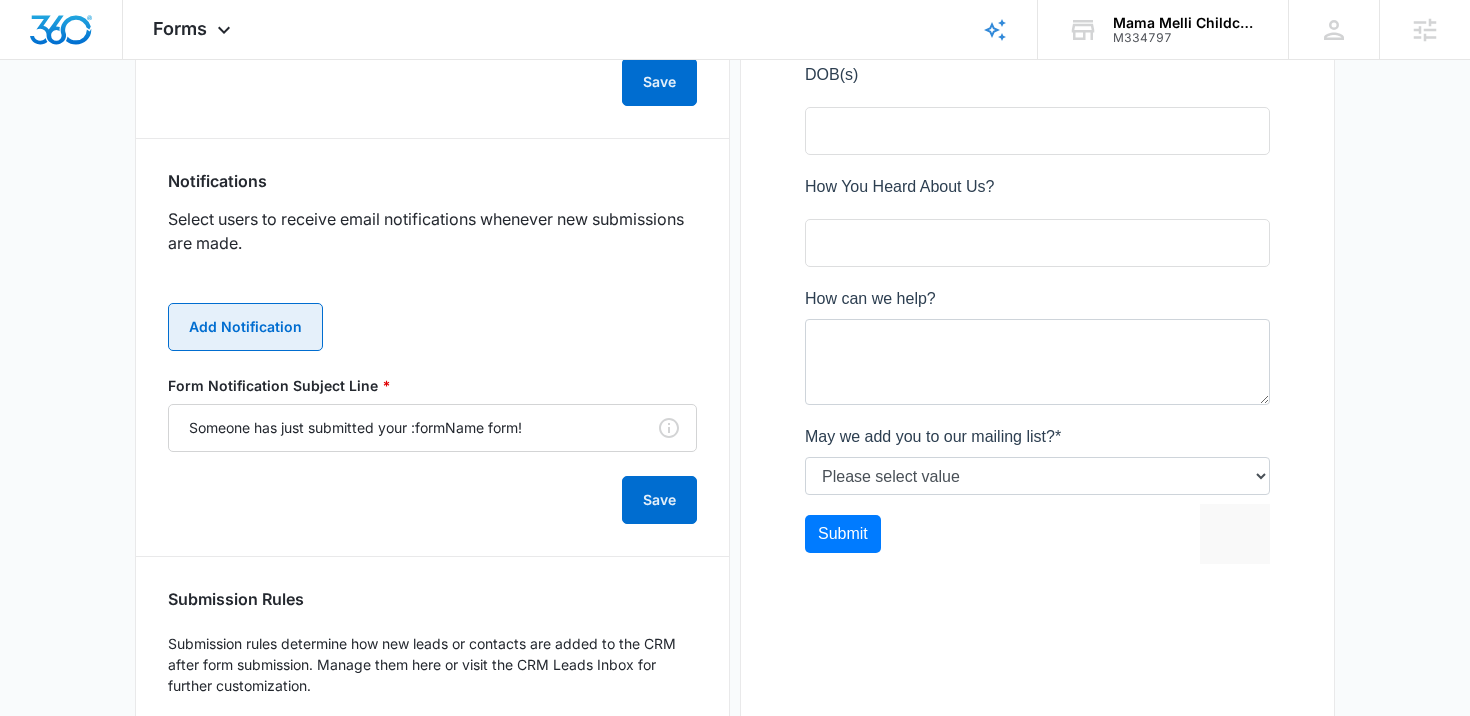 click on "Add Notification" at bounding box center [245, 327] 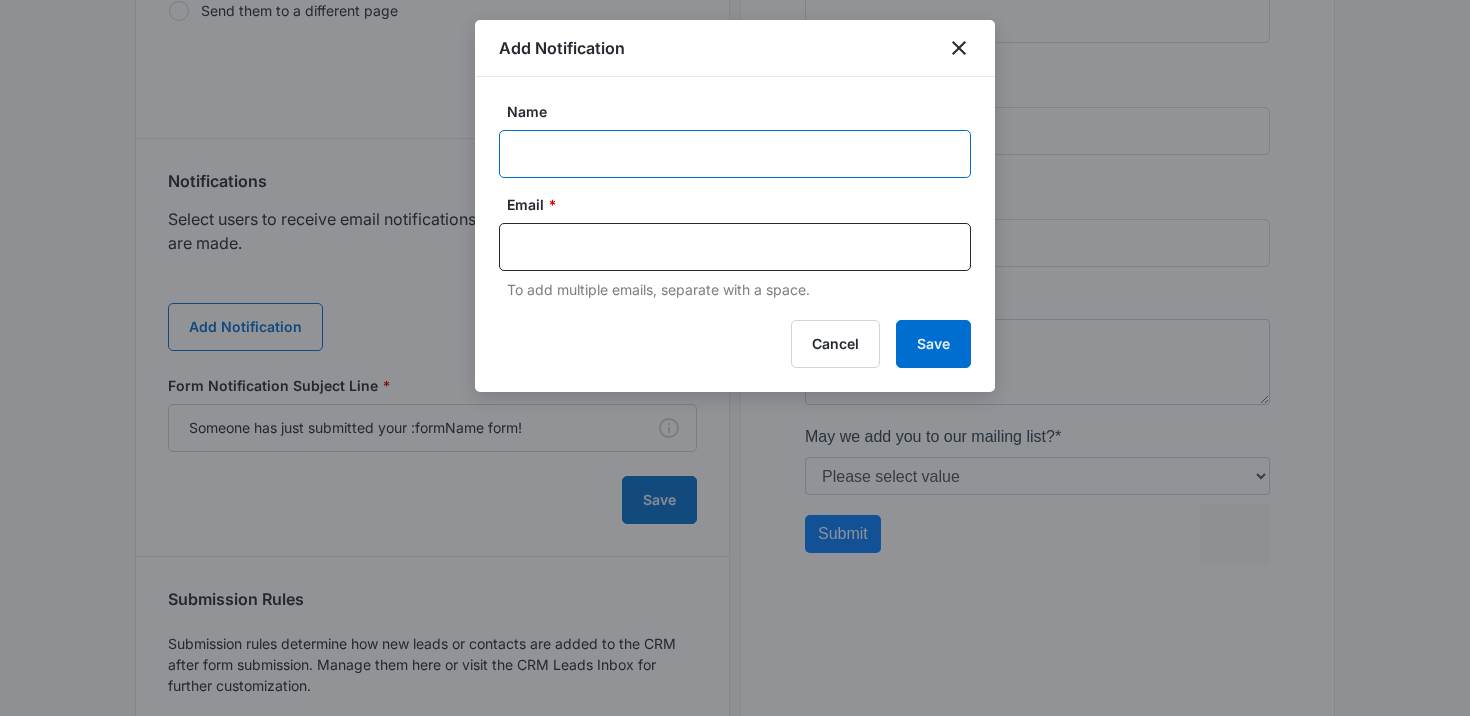 click on "Name" at bounding box center [735, 154] 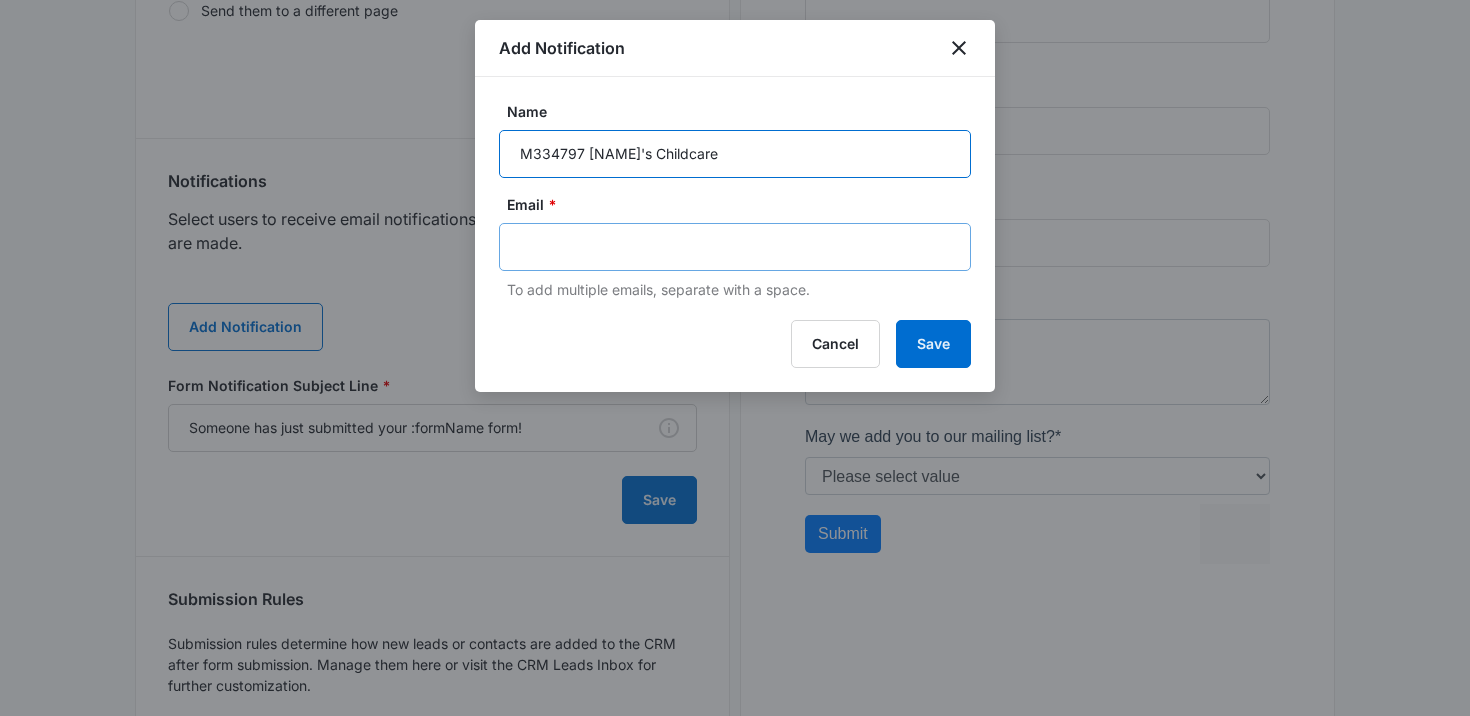 type on "M334797 [NAME]'s Childcare" 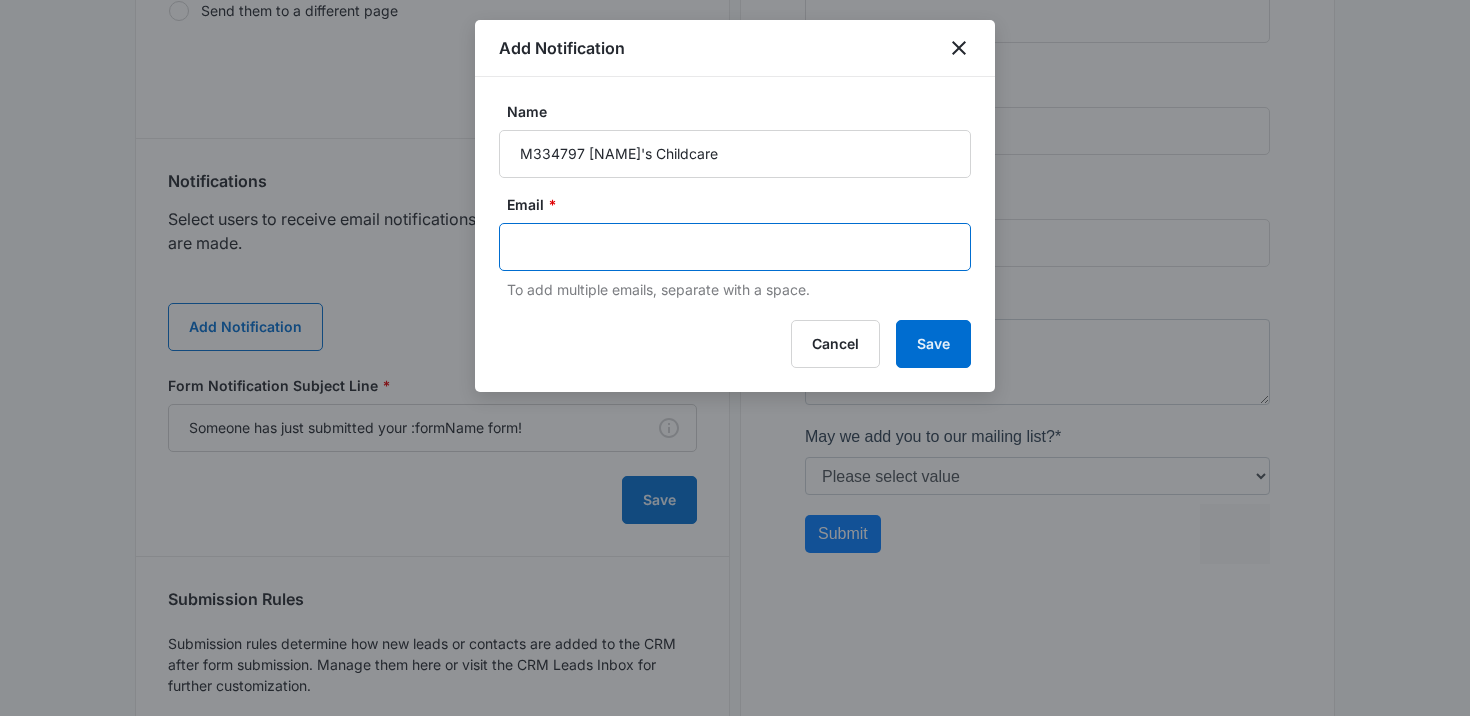 click at bounding box center [737, 247] 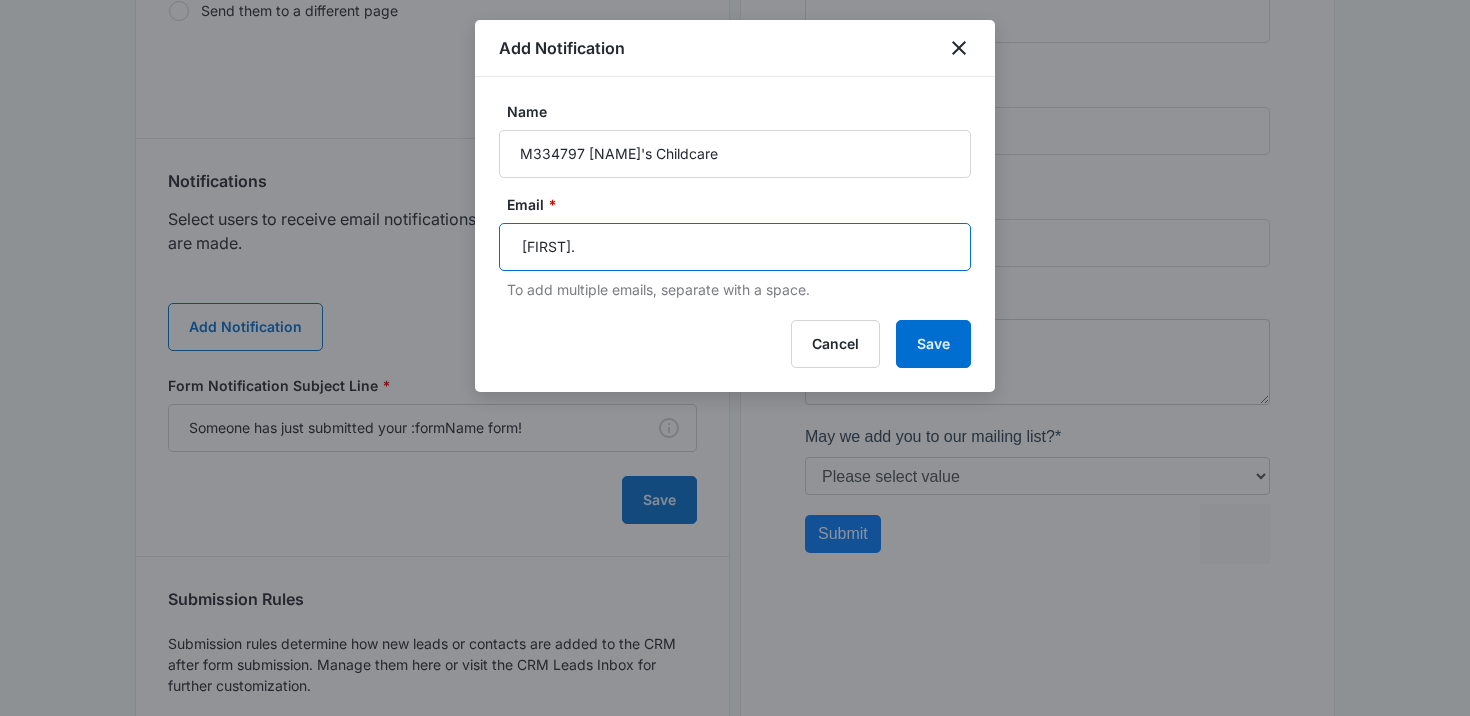type on "[FIRST]." 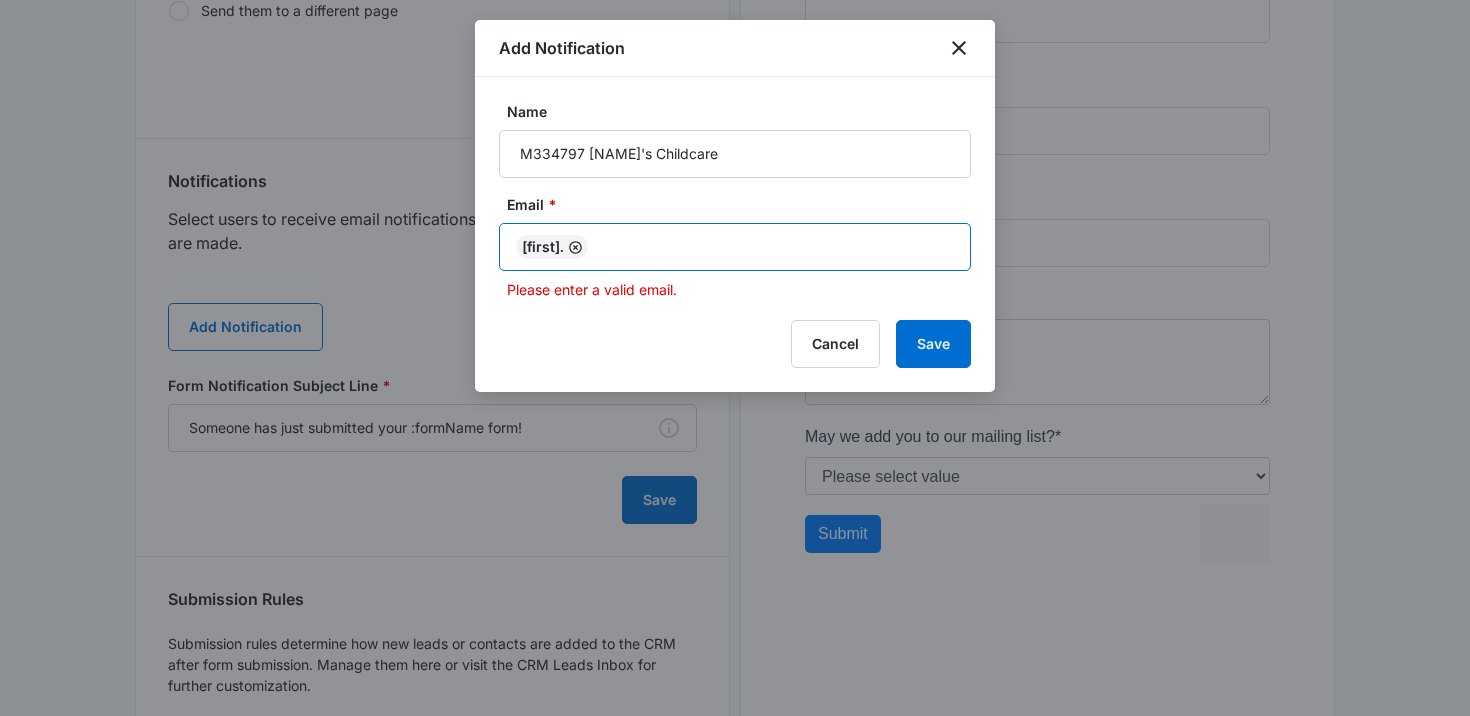 click 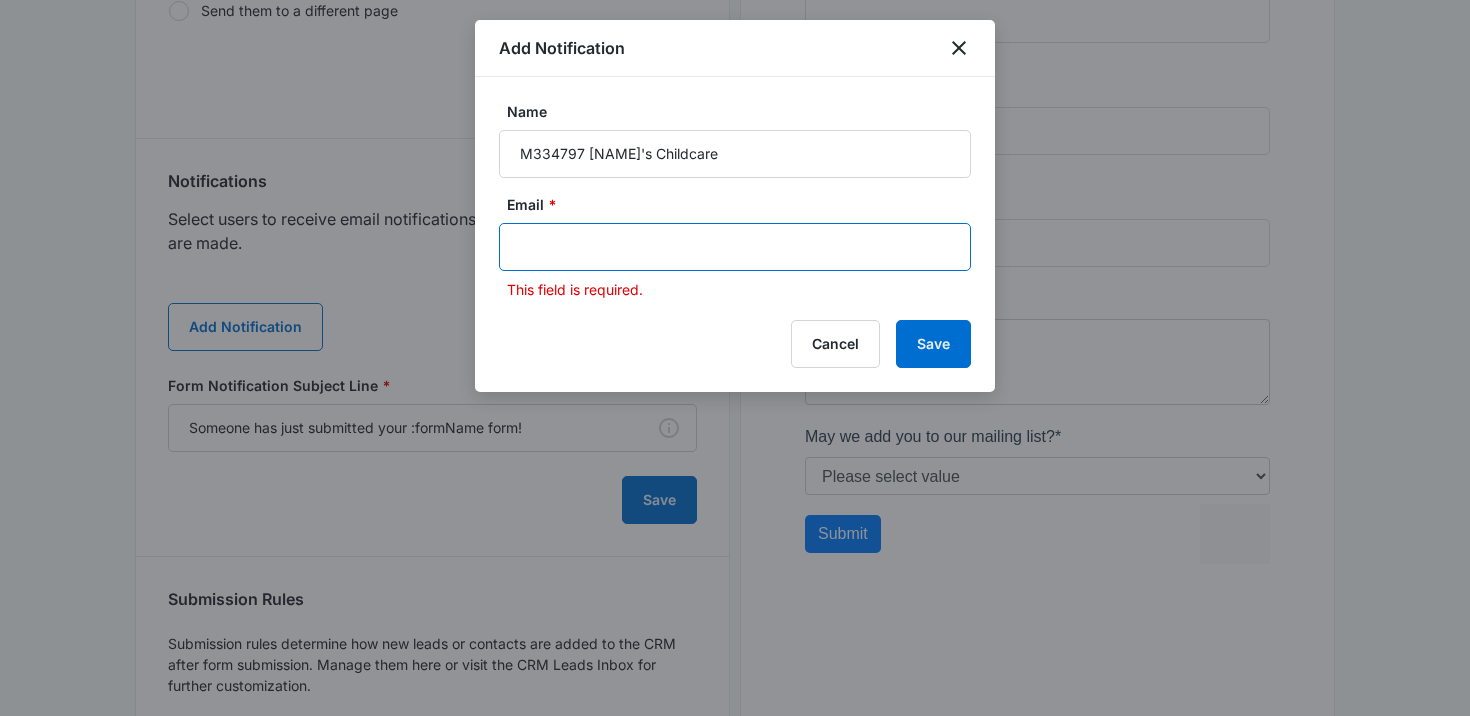 click at bounding box center (737, 247) 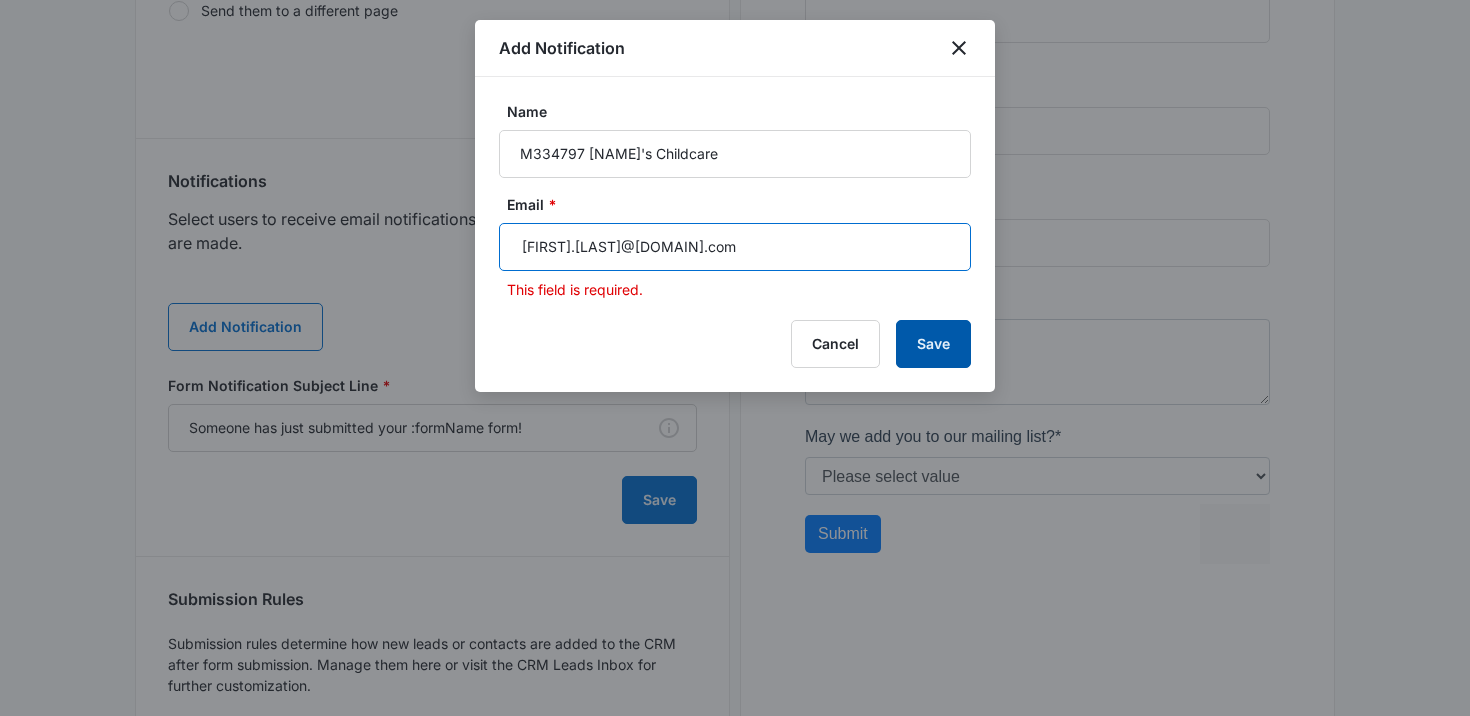 type on "[FIRST].[LAST]@[DOMAIN].com" 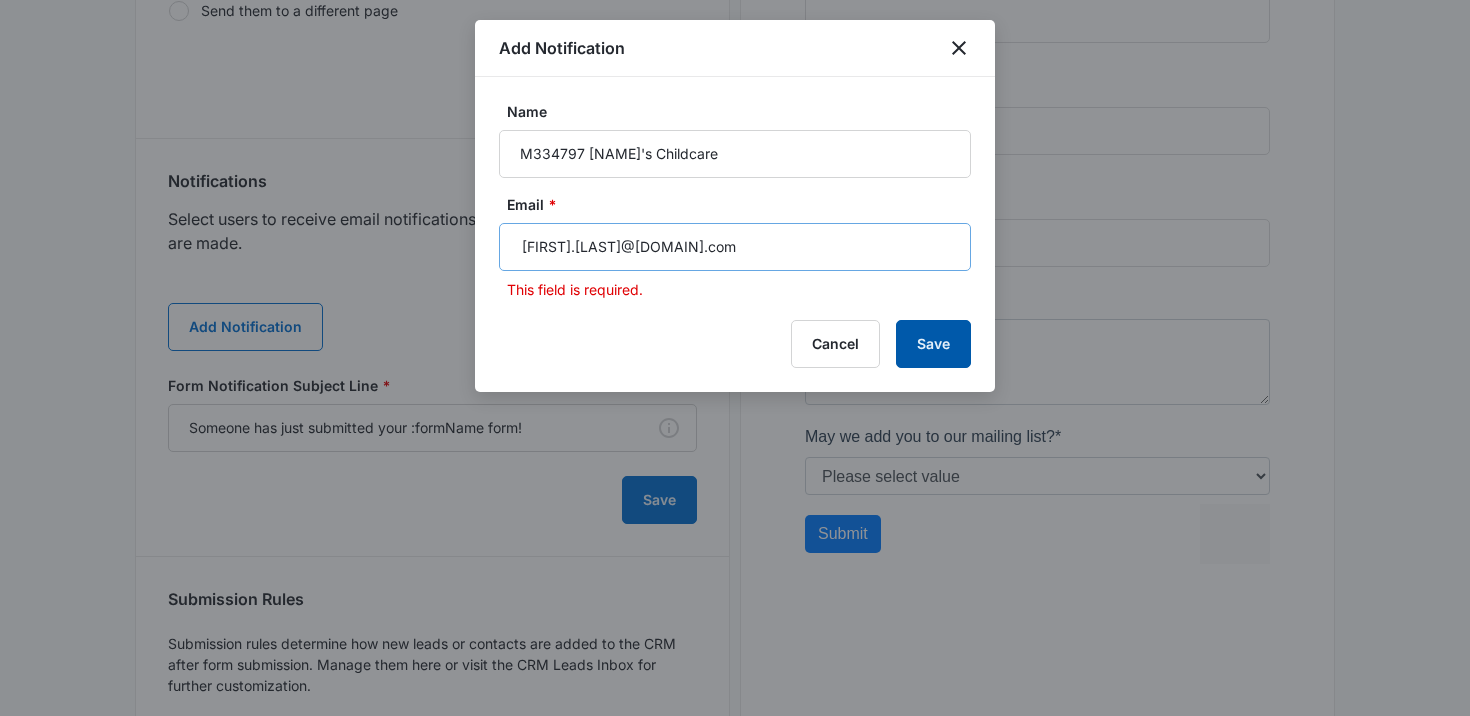 type 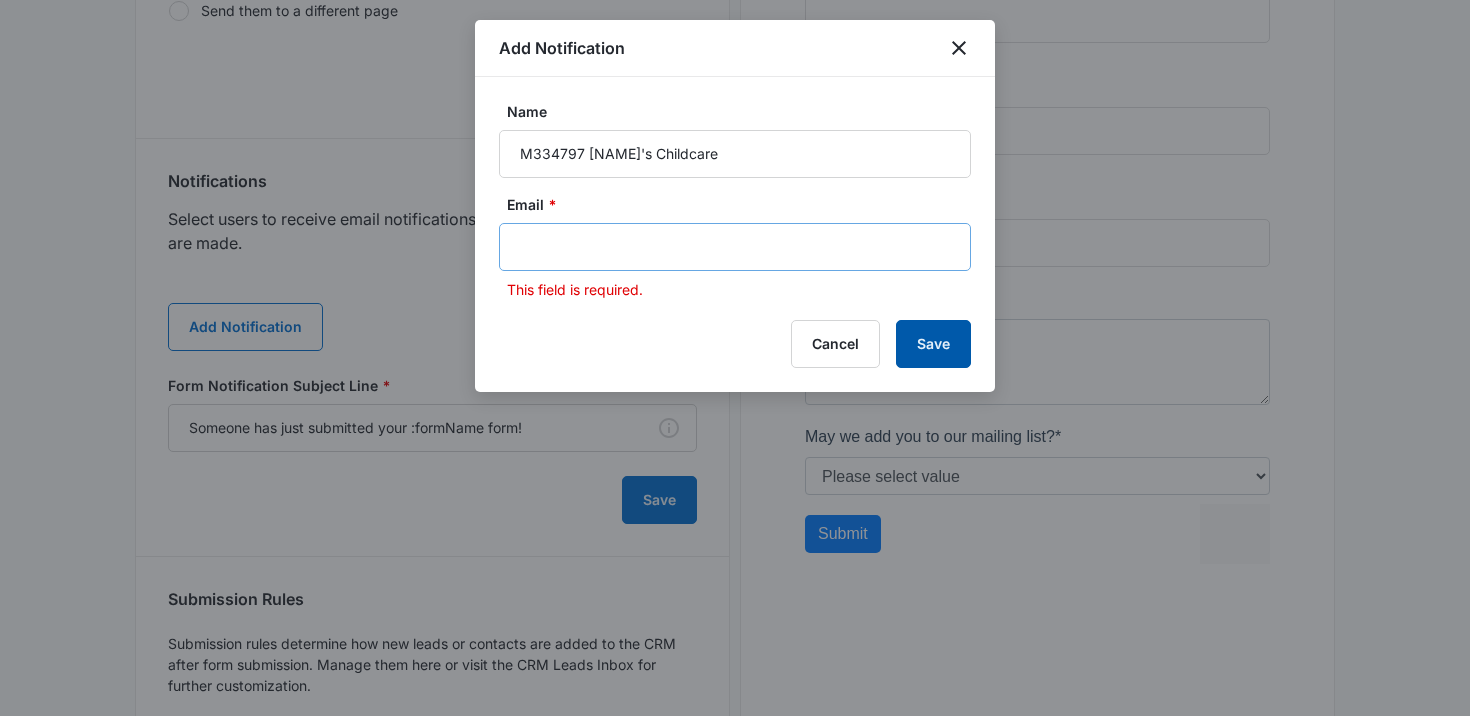 click on "Save" at bounding box center [933, 344] 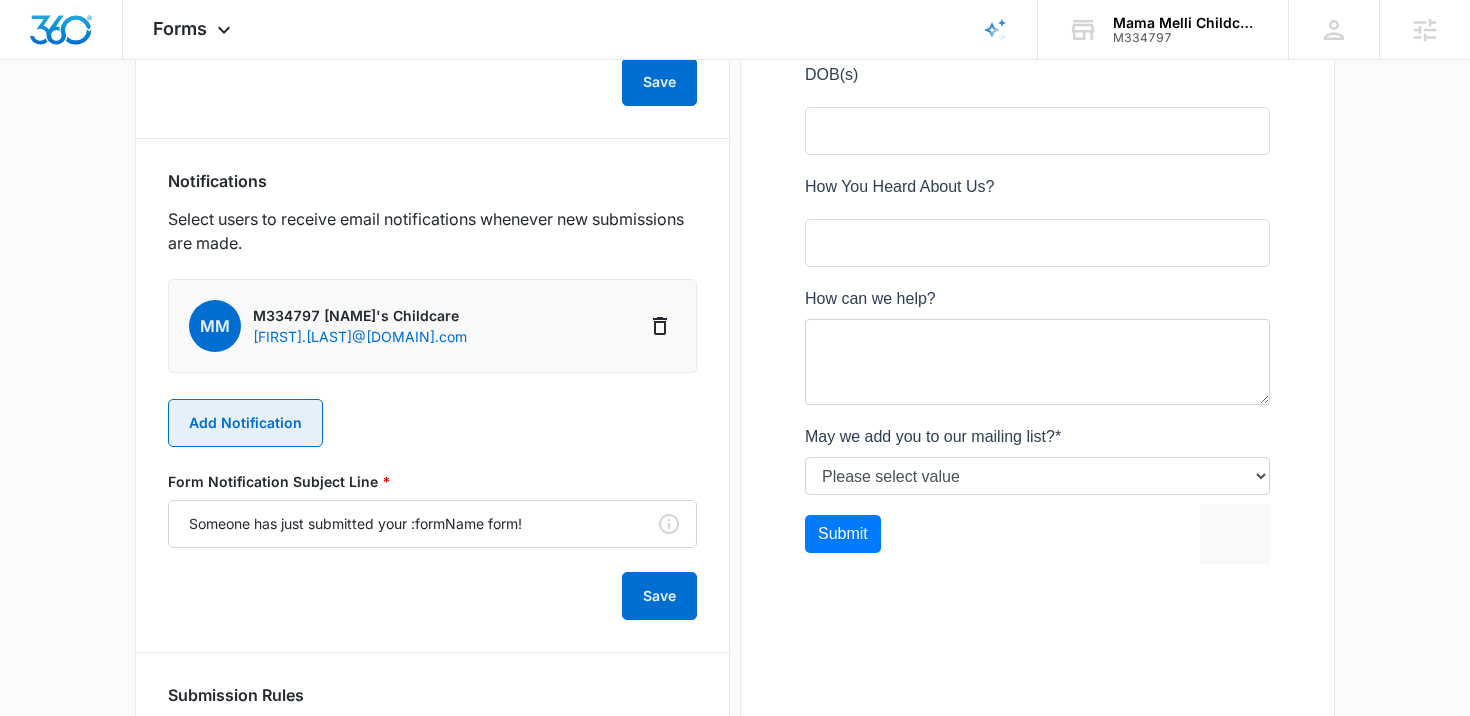 click on "Add Notification" at bounding box center (245, 423) 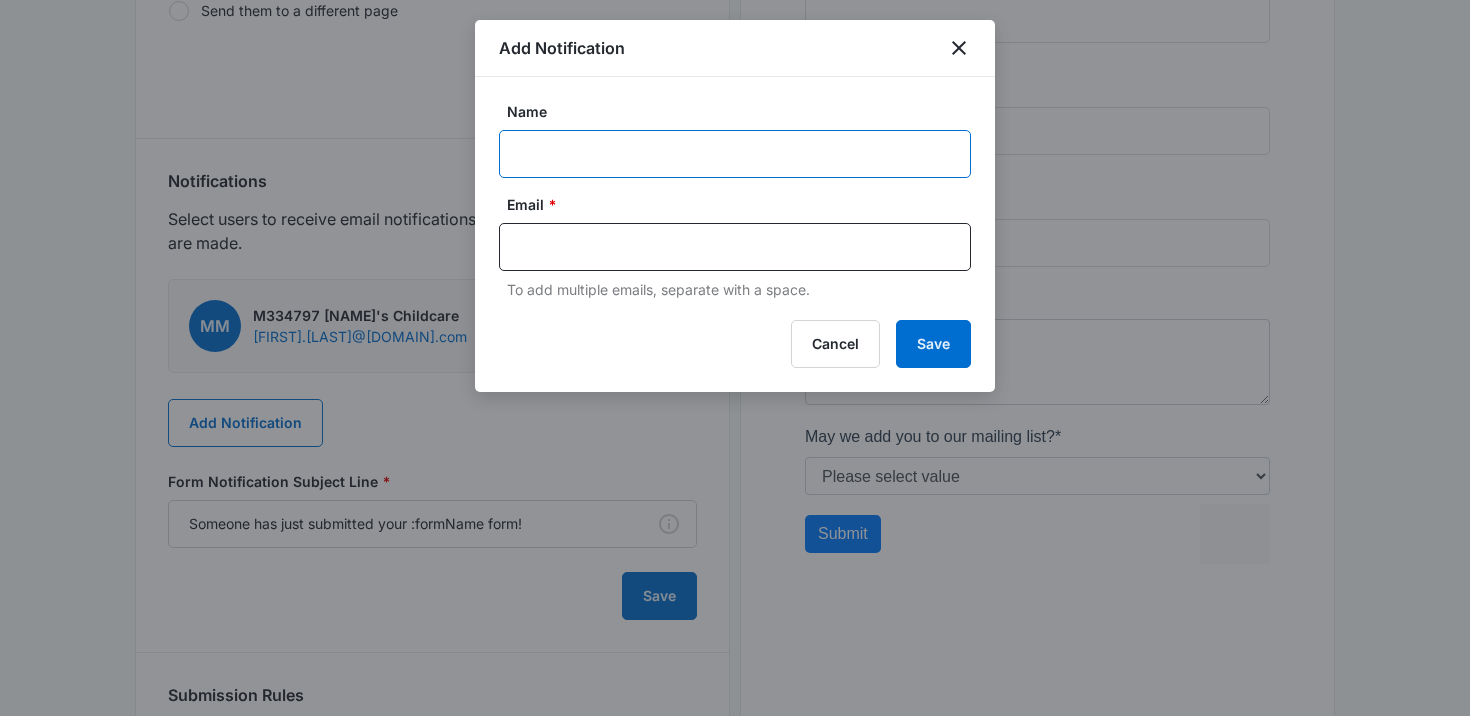 click on "Name" at bounding box center (735, 154) 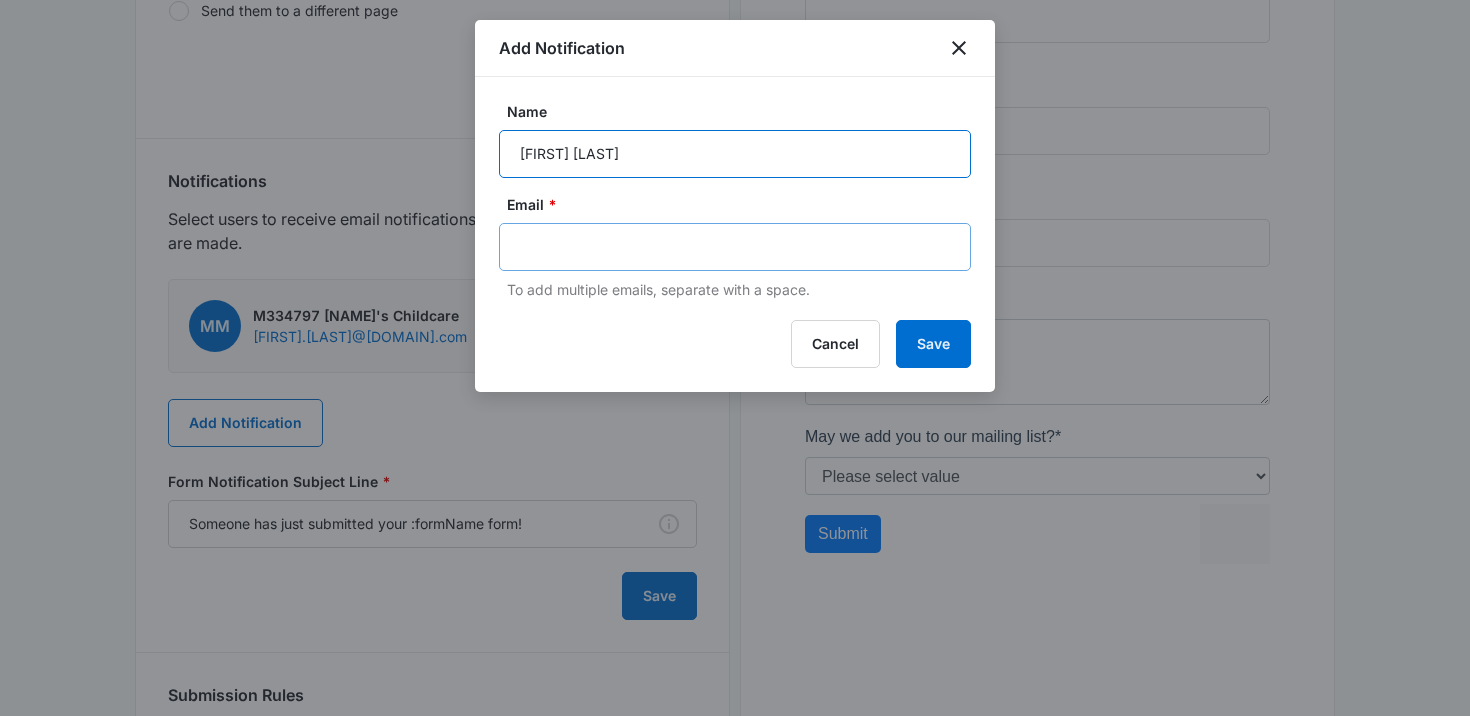 type on "[FIRST] [LAST]" 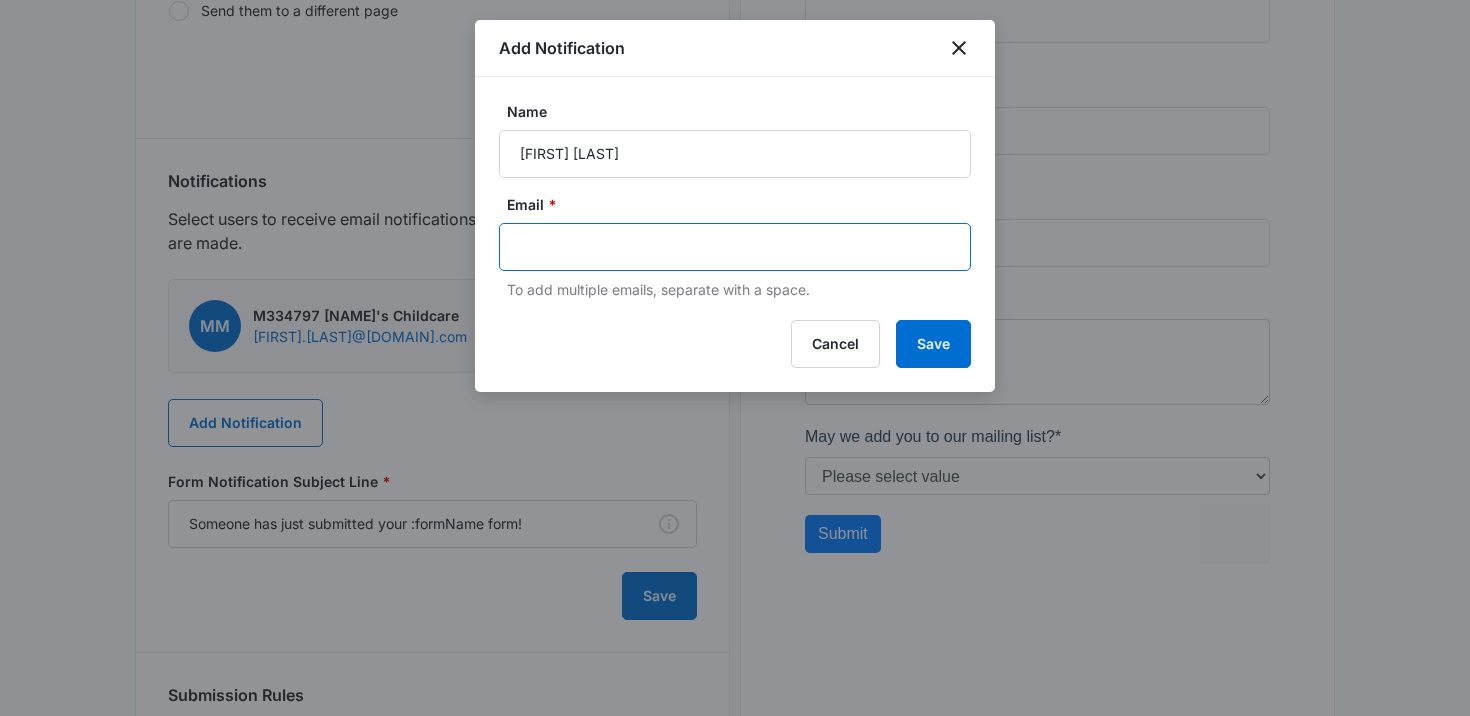 click at bounding box center (737, 247) 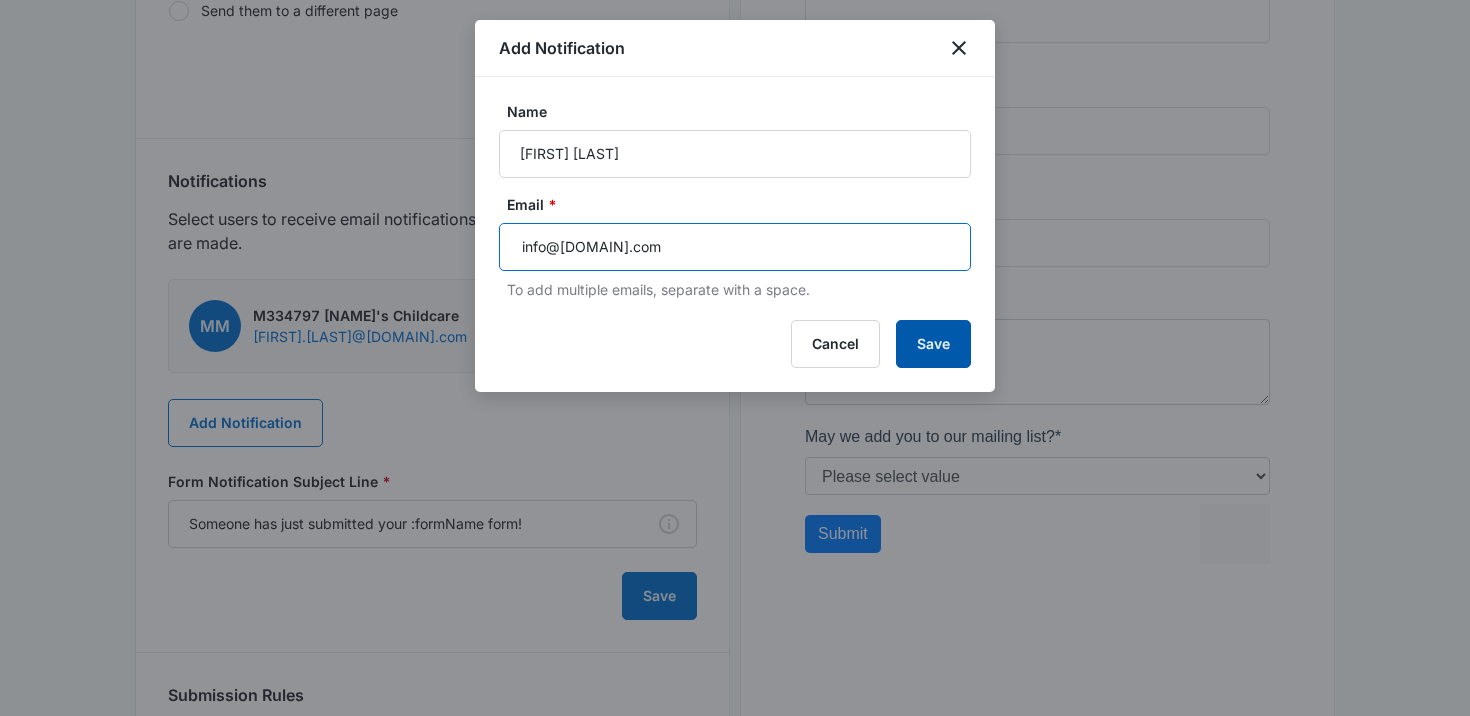 type on "info@[DOMAIN].com" 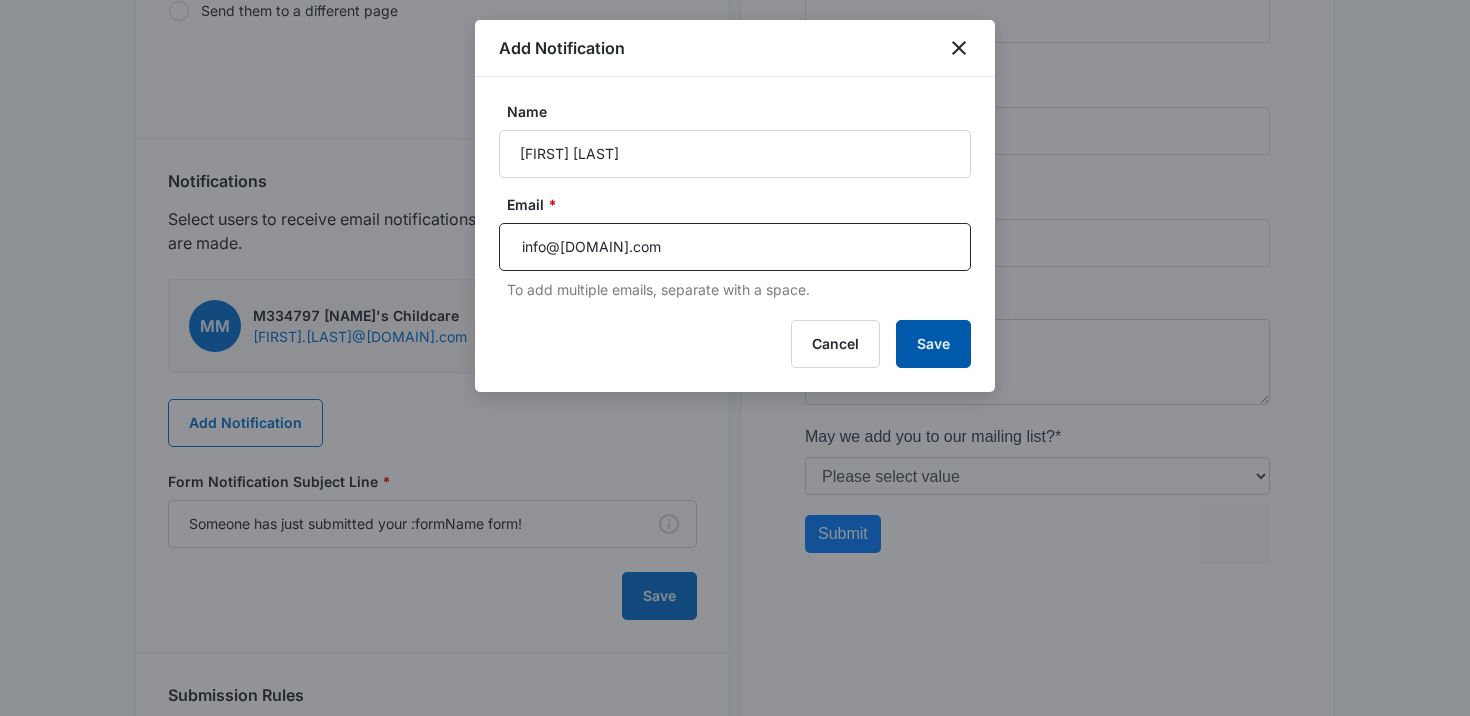 type 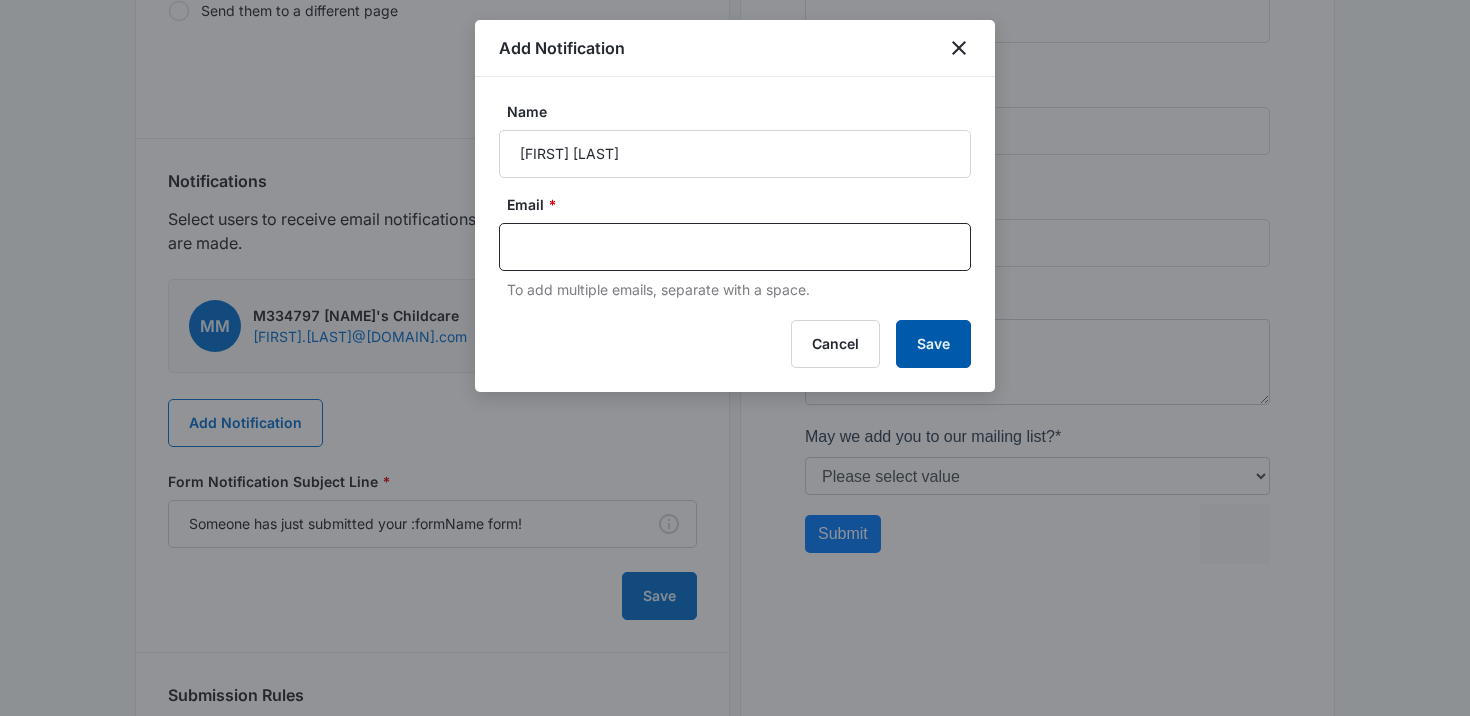 click on "Save" at bounding box center (933, 344) 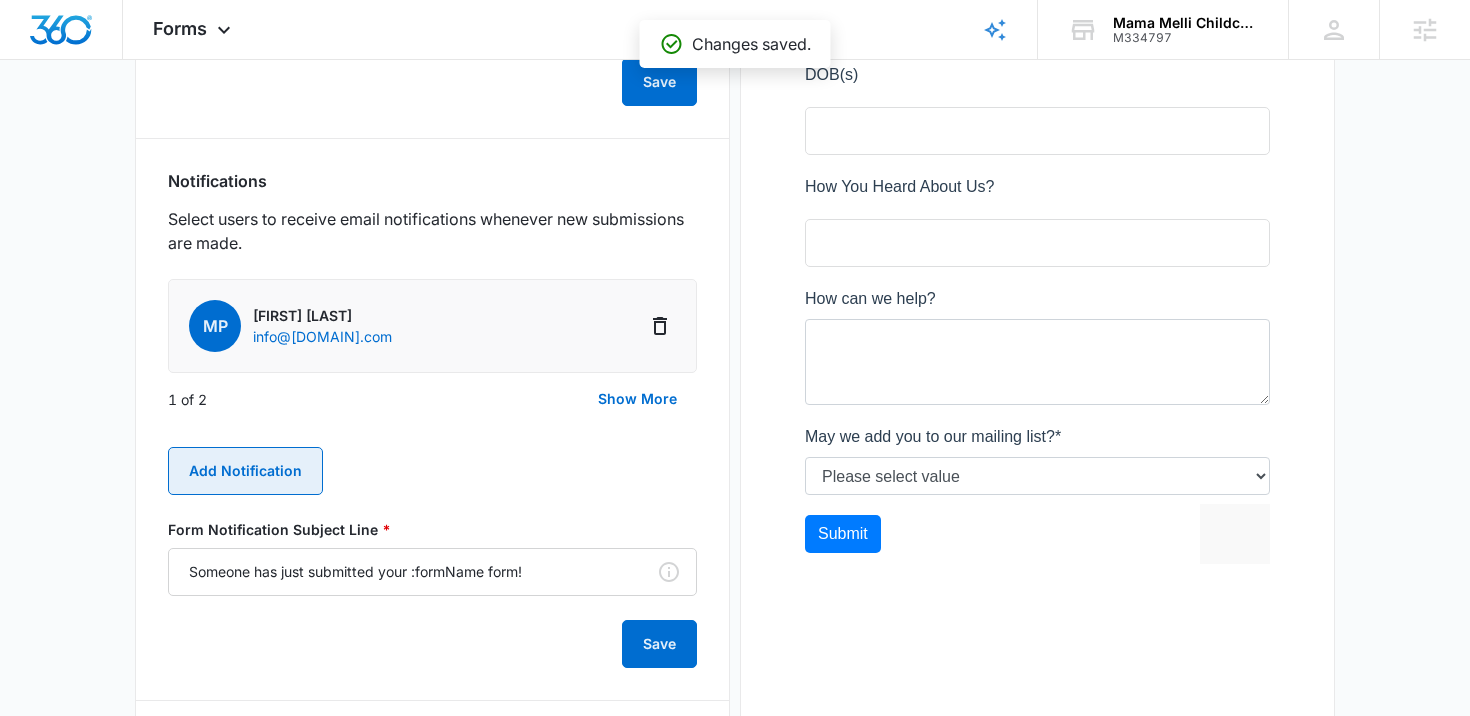 scroll, scrollTop: 0, scrollLeft: 0, axis: both 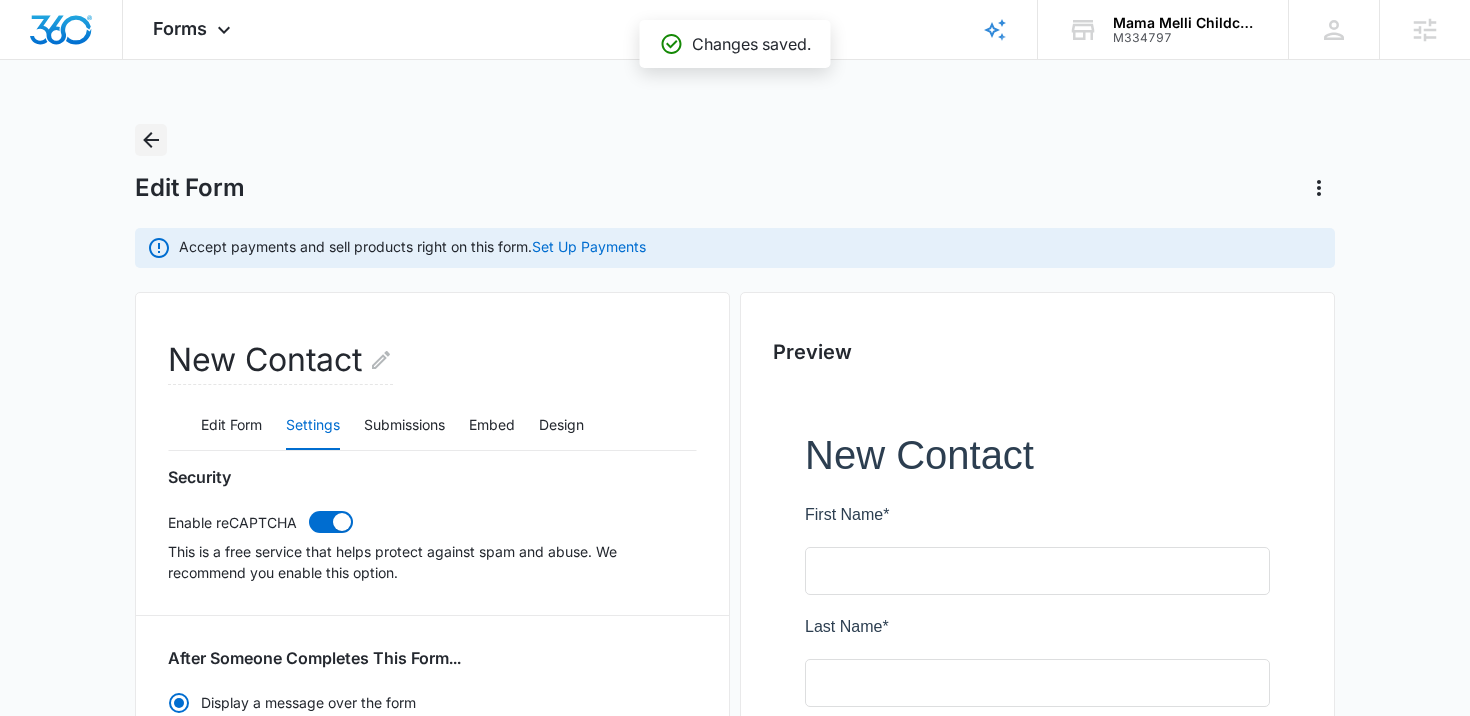 click 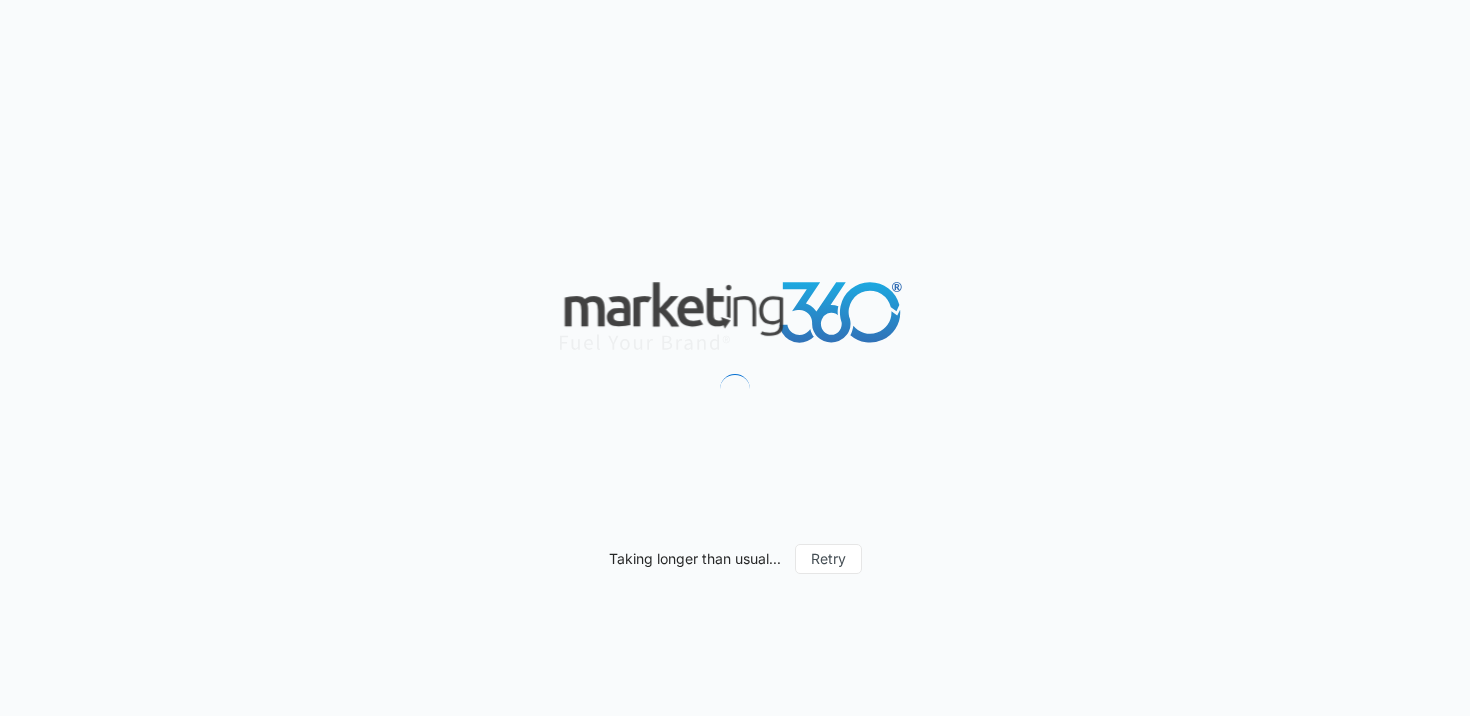 scroll, scrollTop: 0, scrollLeft: 0, axis: both 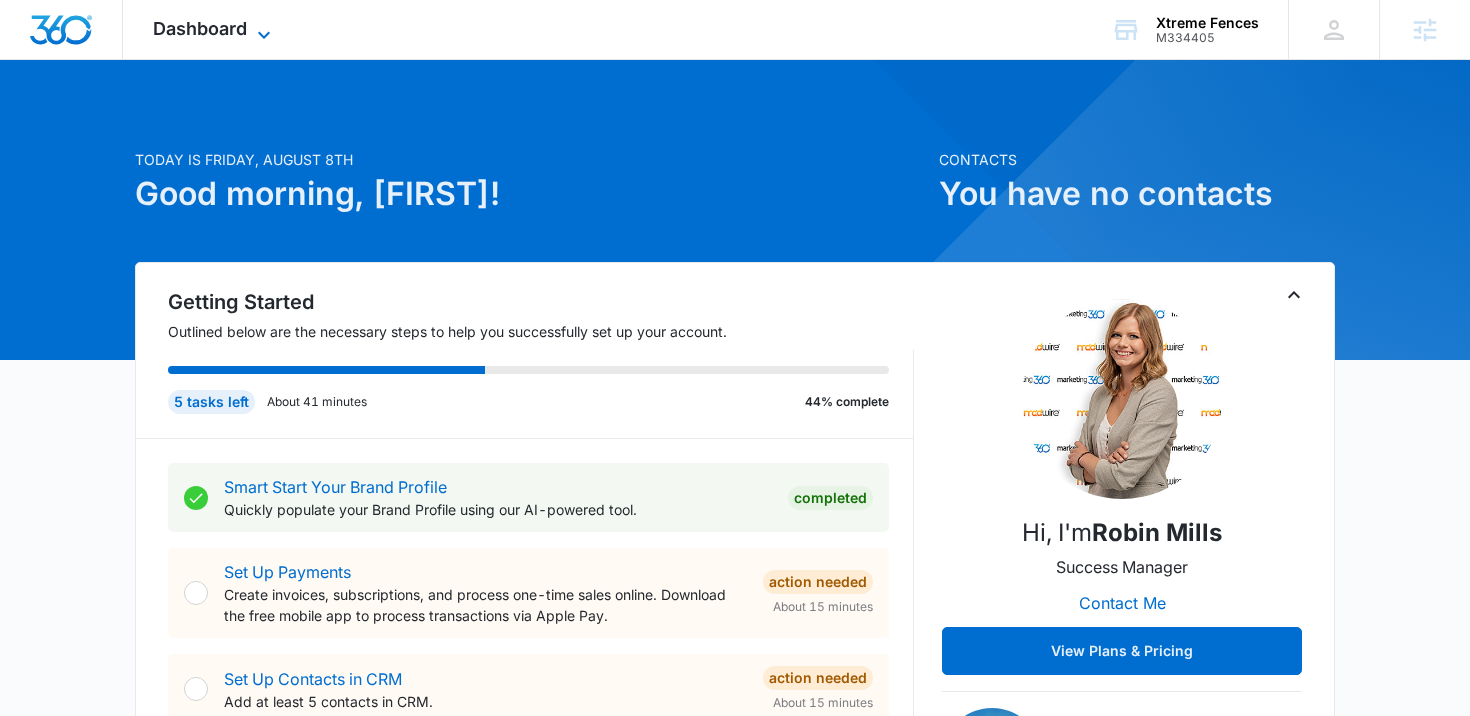 click on "Dashboard" at bounding box center [200, 28] 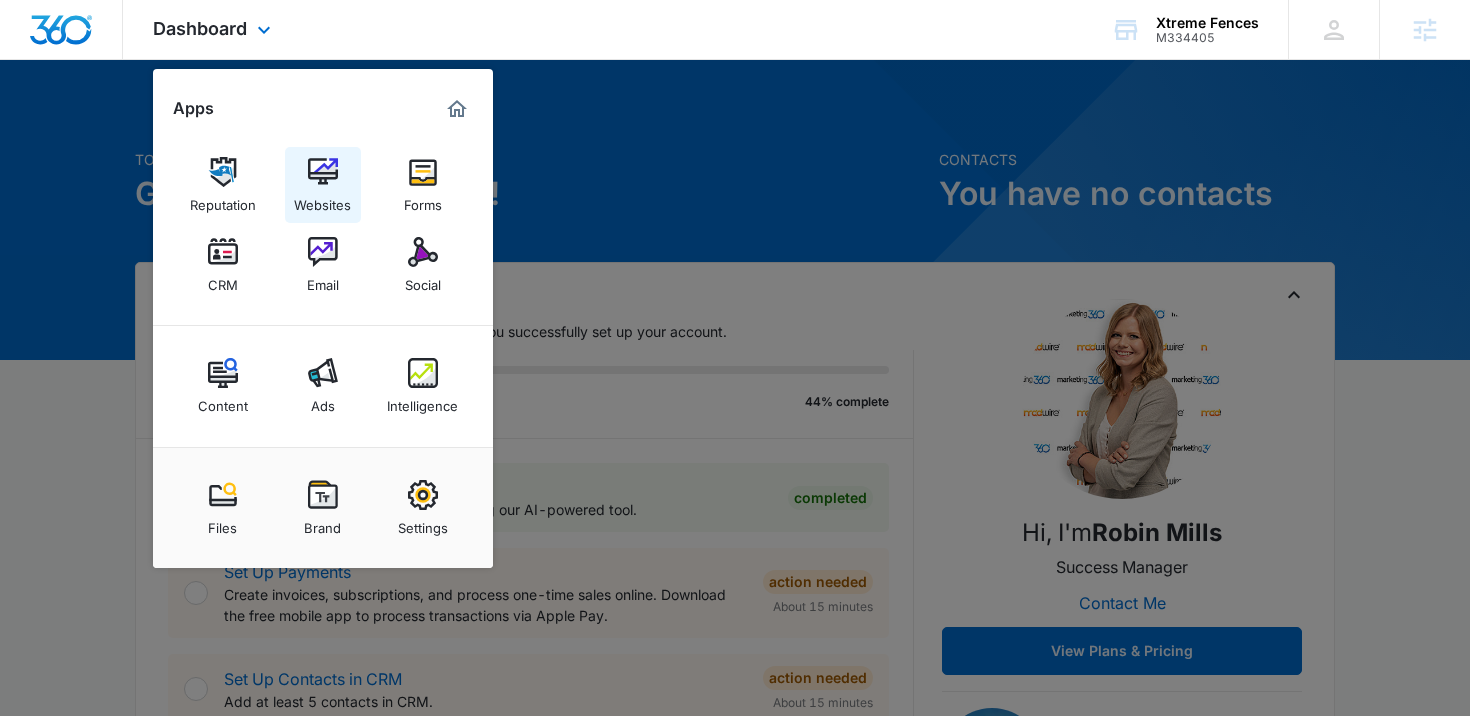 click at bounding box center [323, 172] 